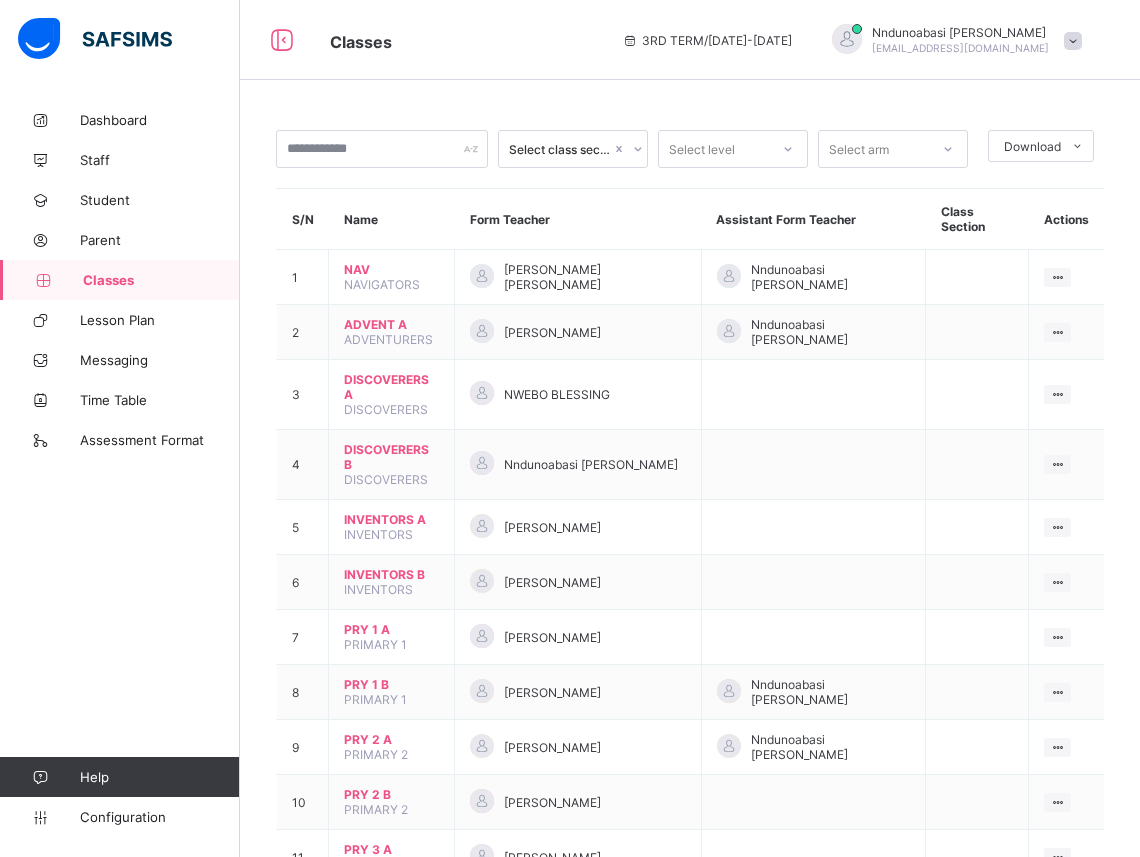 scroll, scrollTop: 0, scrollLeft: 0, axis: both 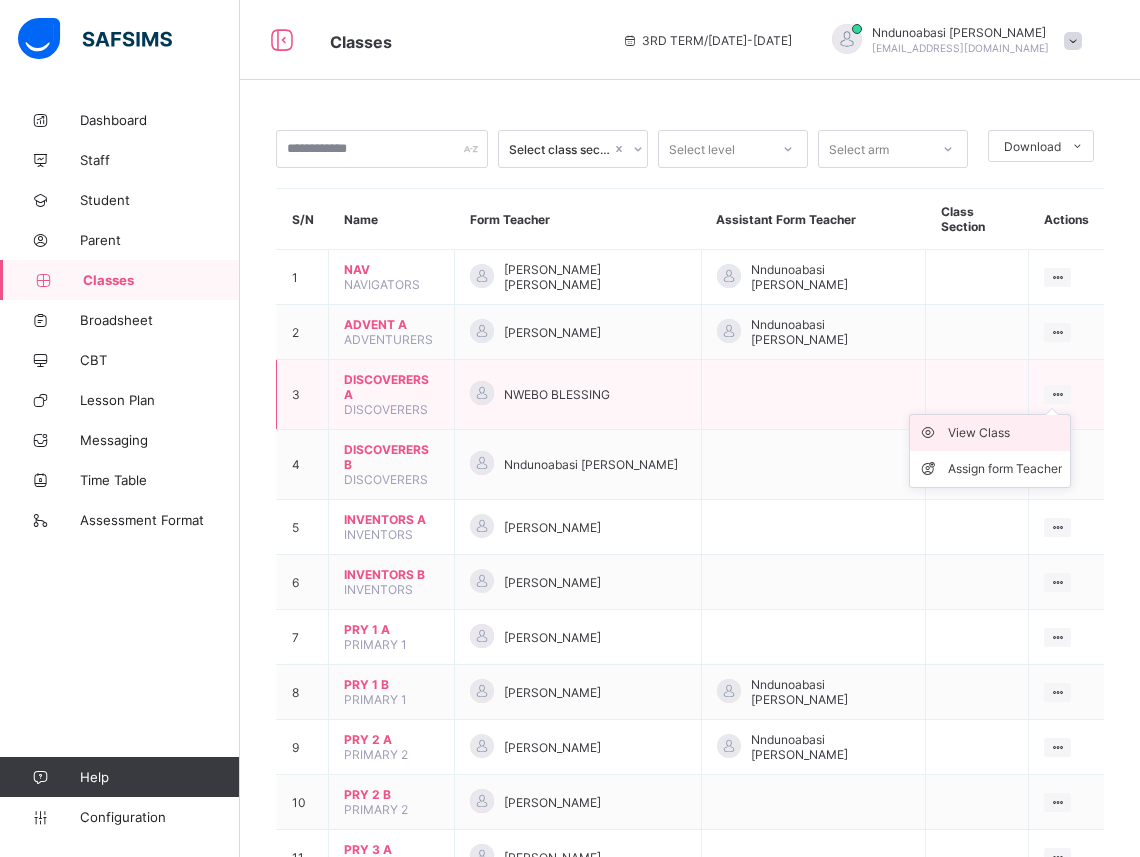click on "View Class" at bounding box center (990, 433) 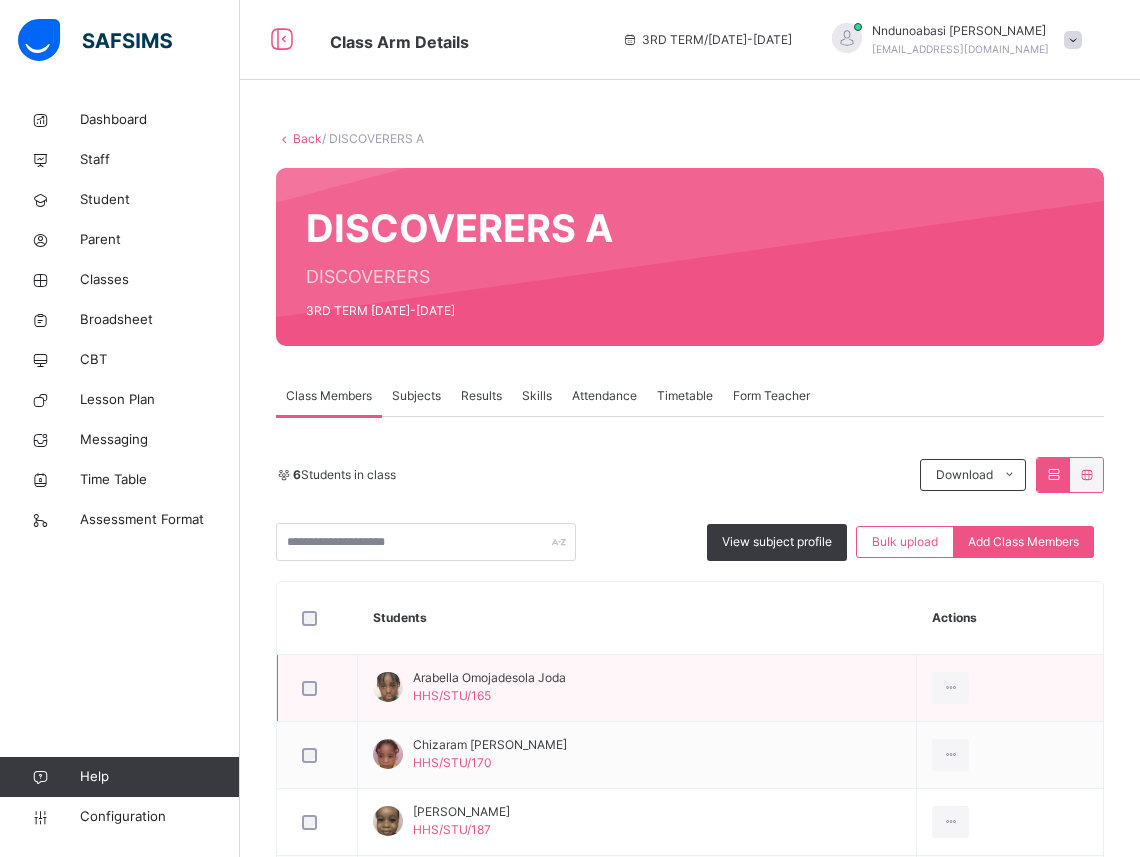 click on "Arabella Omojadesola Joda" at bounding box center (489, 678) 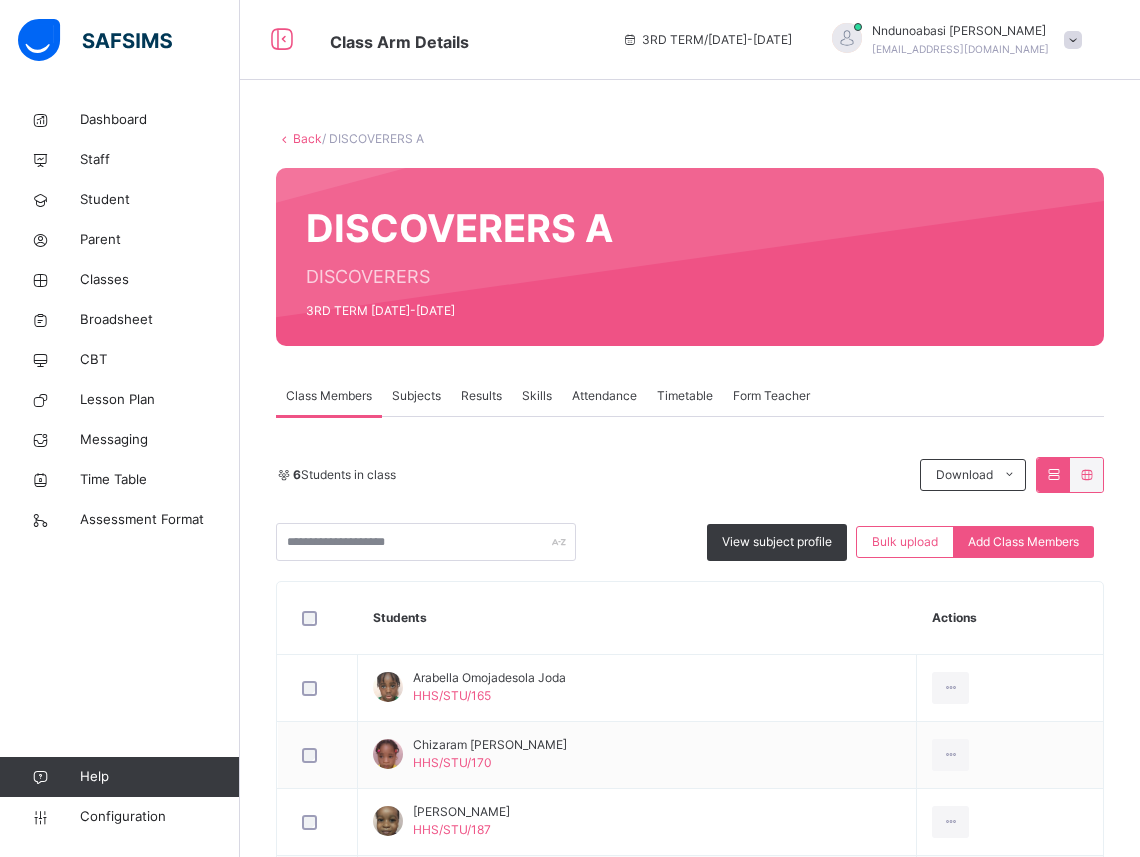 click on "Results" at bounding box center [481, 396] 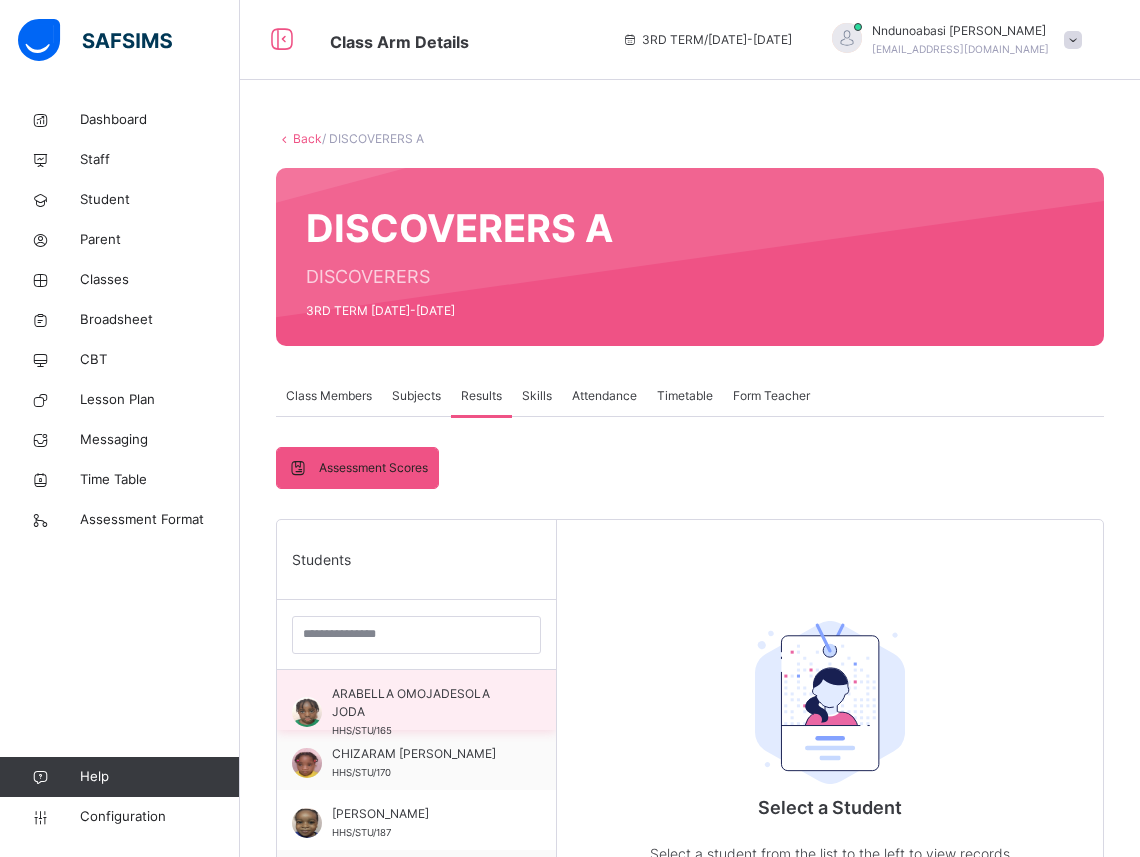click on "ARABELLA OMOJADESOLA JODA" at bounding box center (421, 703) 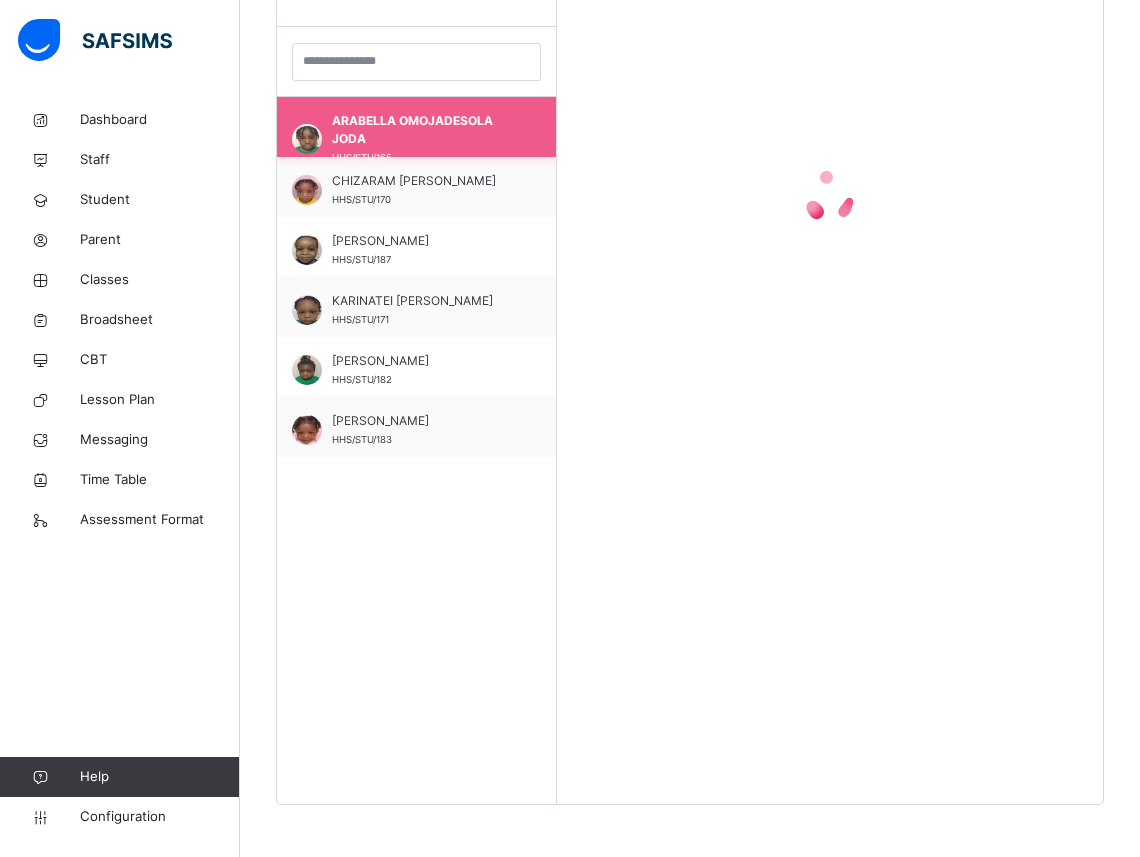 scroll, scrollTop: 581, scrollLeft: 0, axis: vertical 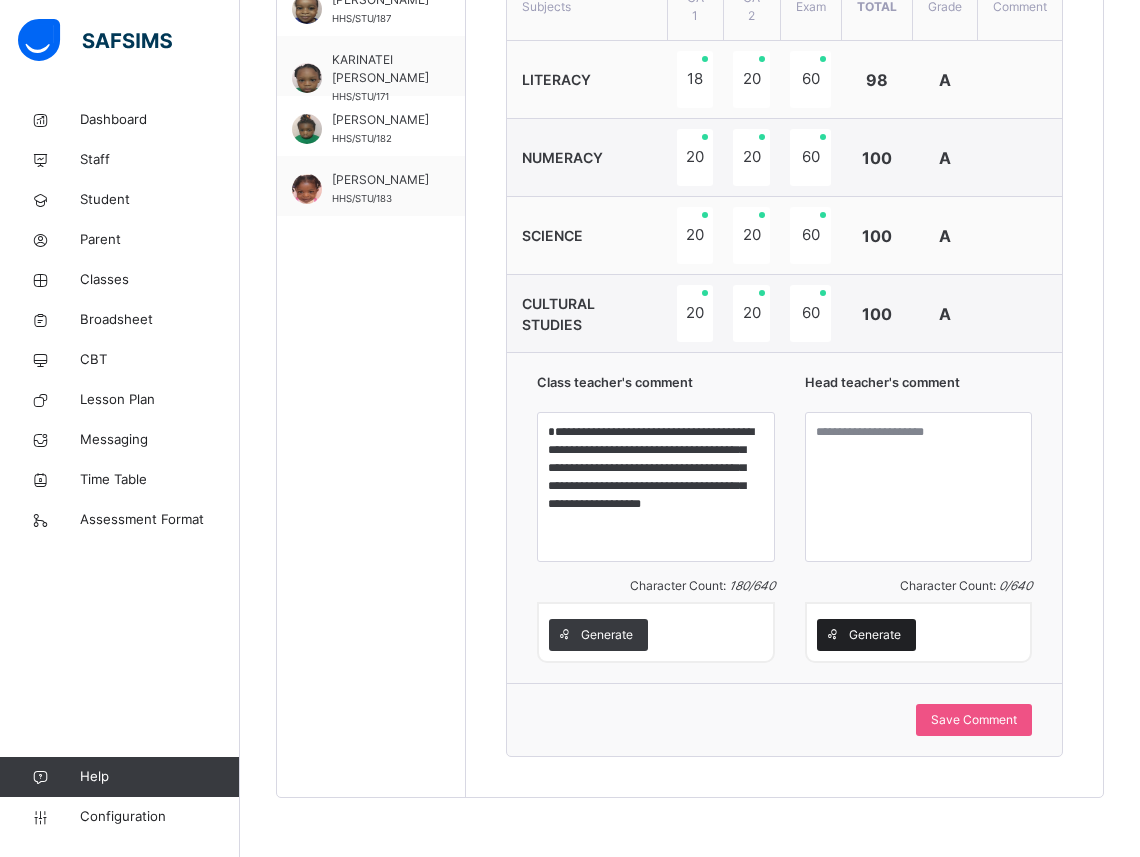 click on "Generate" at bounding box center (875, 635) 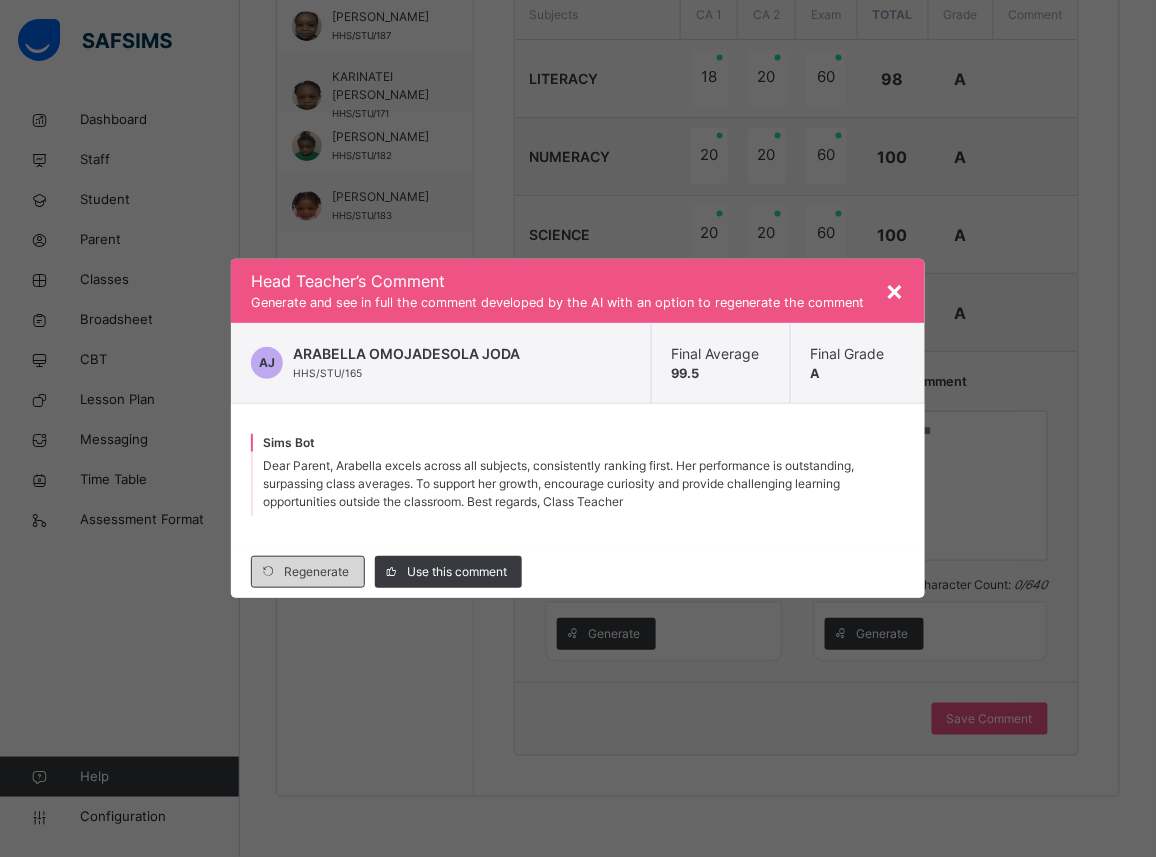 click on "Regenerate" at bounding box center [316, 572] 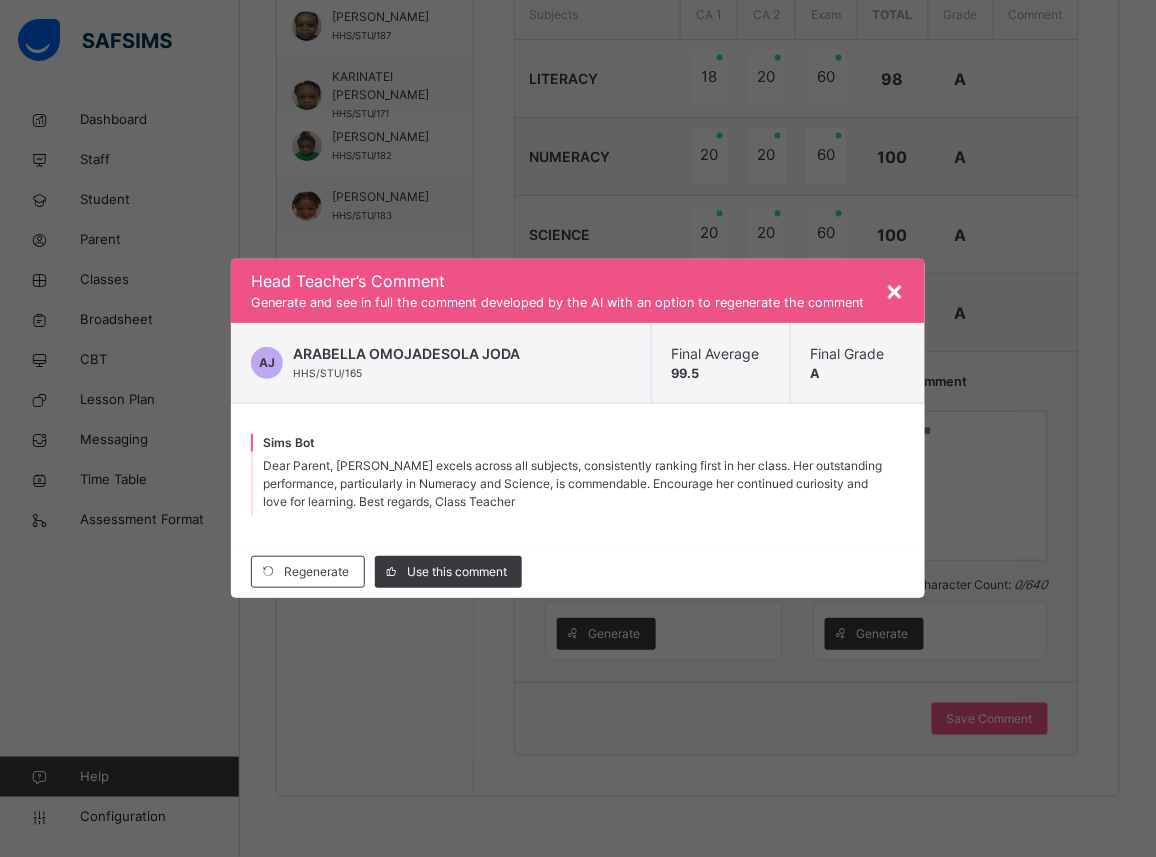 click on "×" at bounding box center (895, 290) 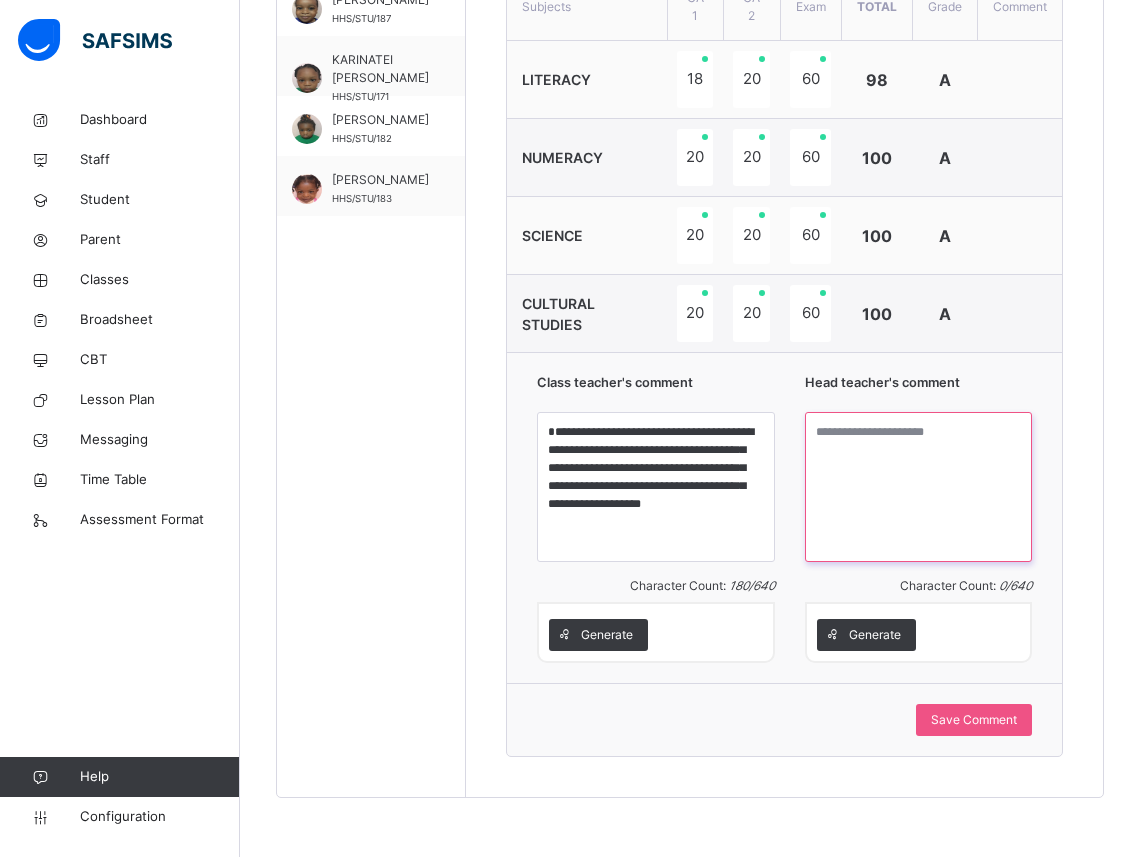 click at bounding box center [918, 487] 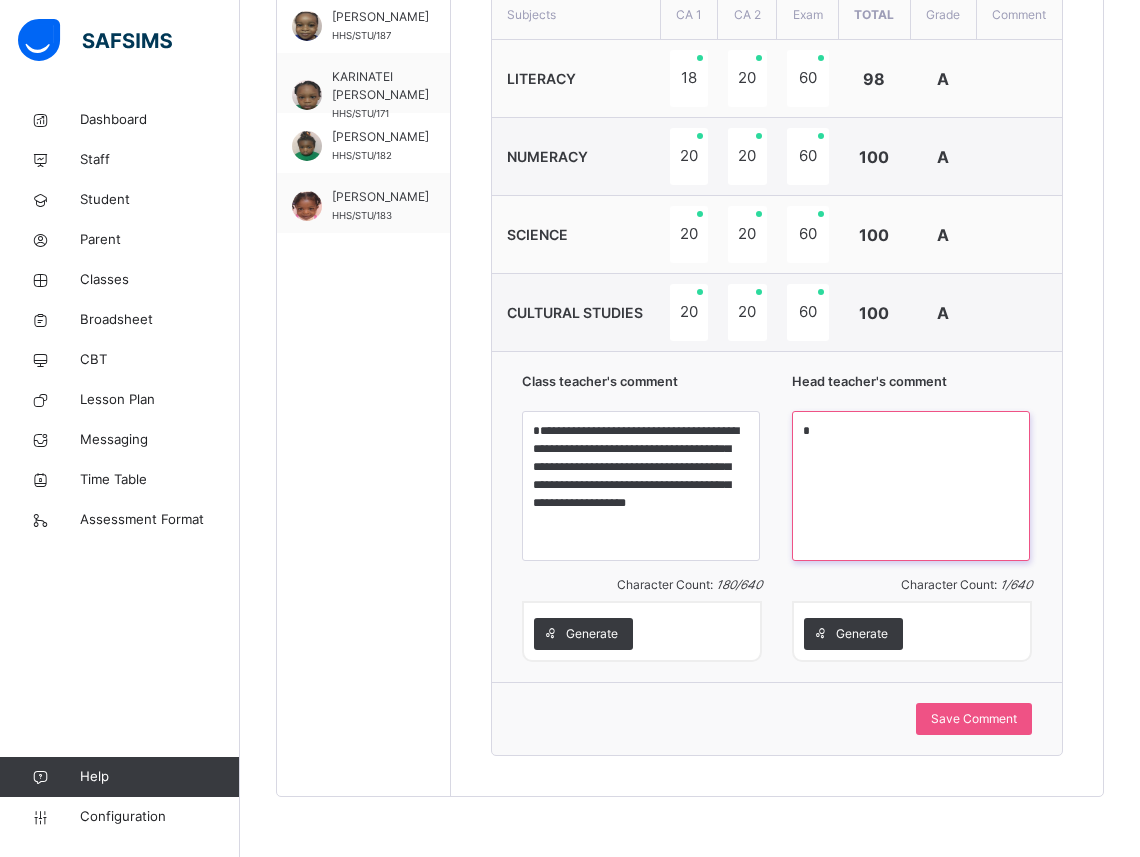 click on "*" at bounding box center [911, 486] 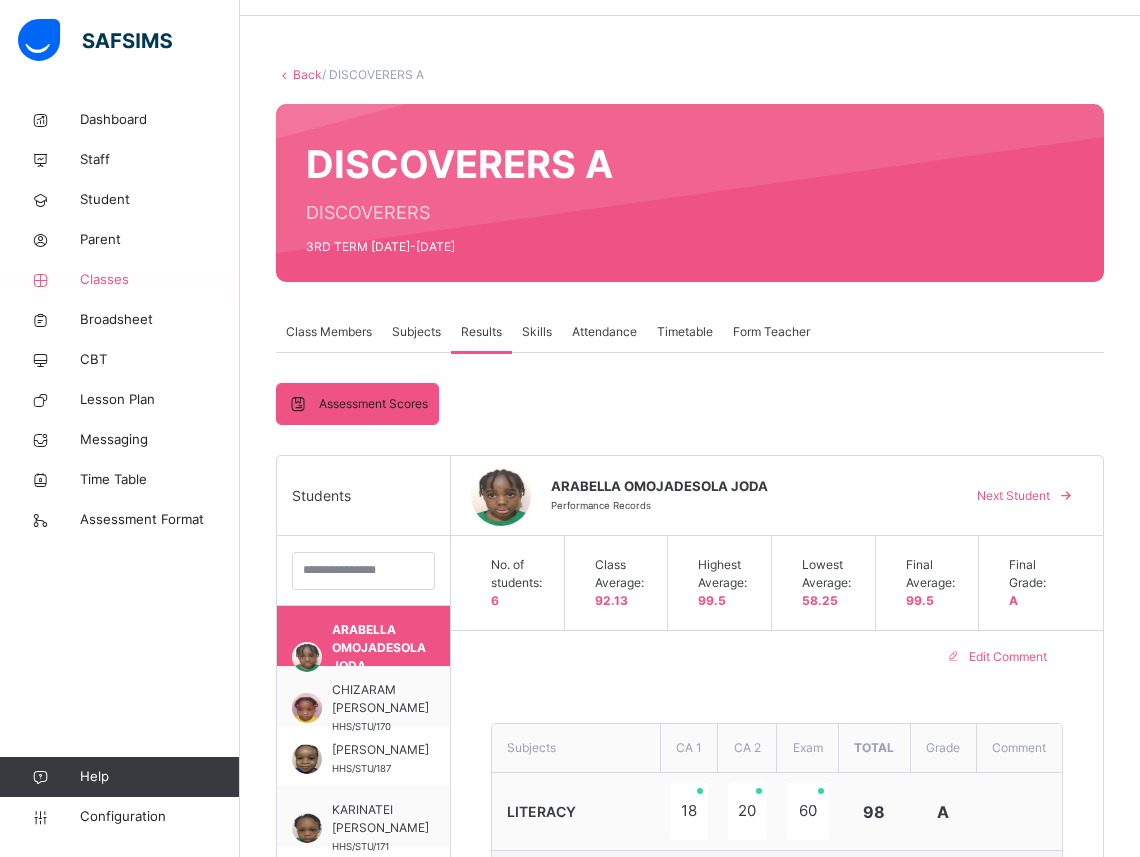 click on "Classes" at bounding box center [160, 280] 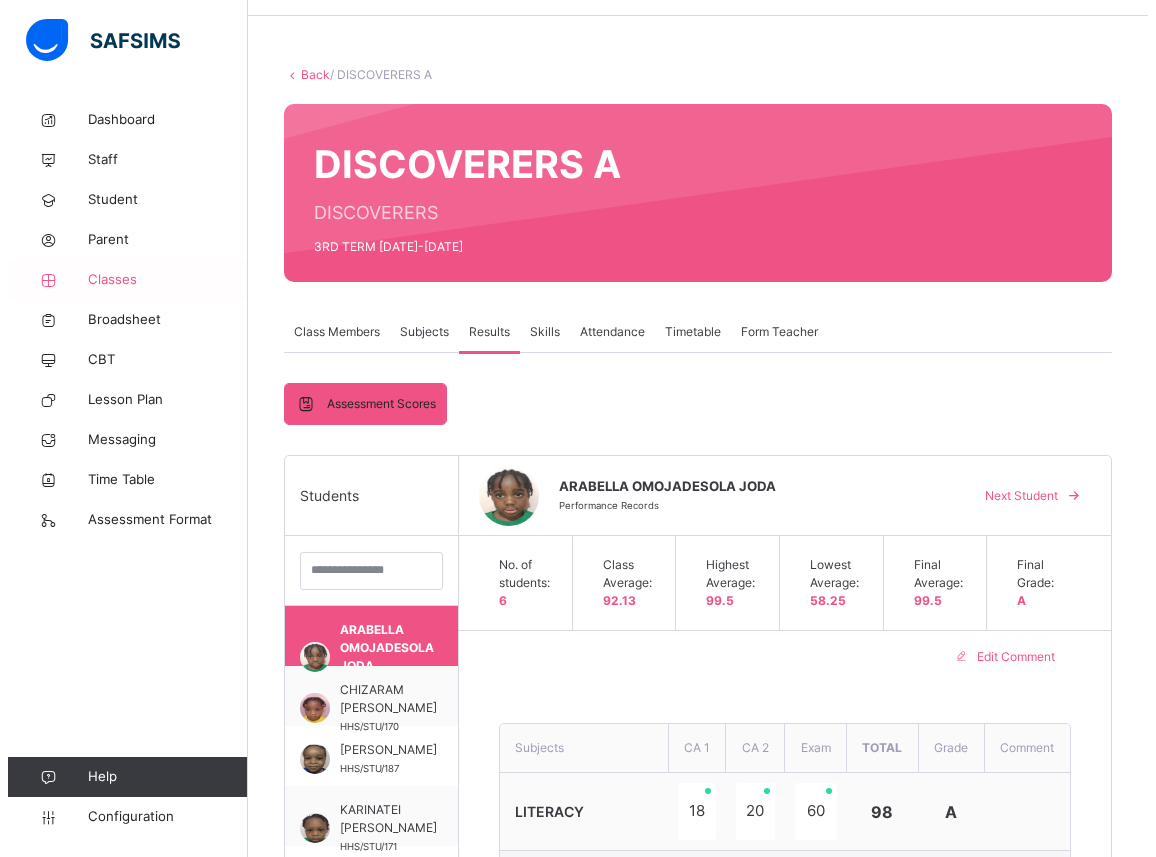 scroll, scrollTop: 0, scrollLeft: 0, axis: both 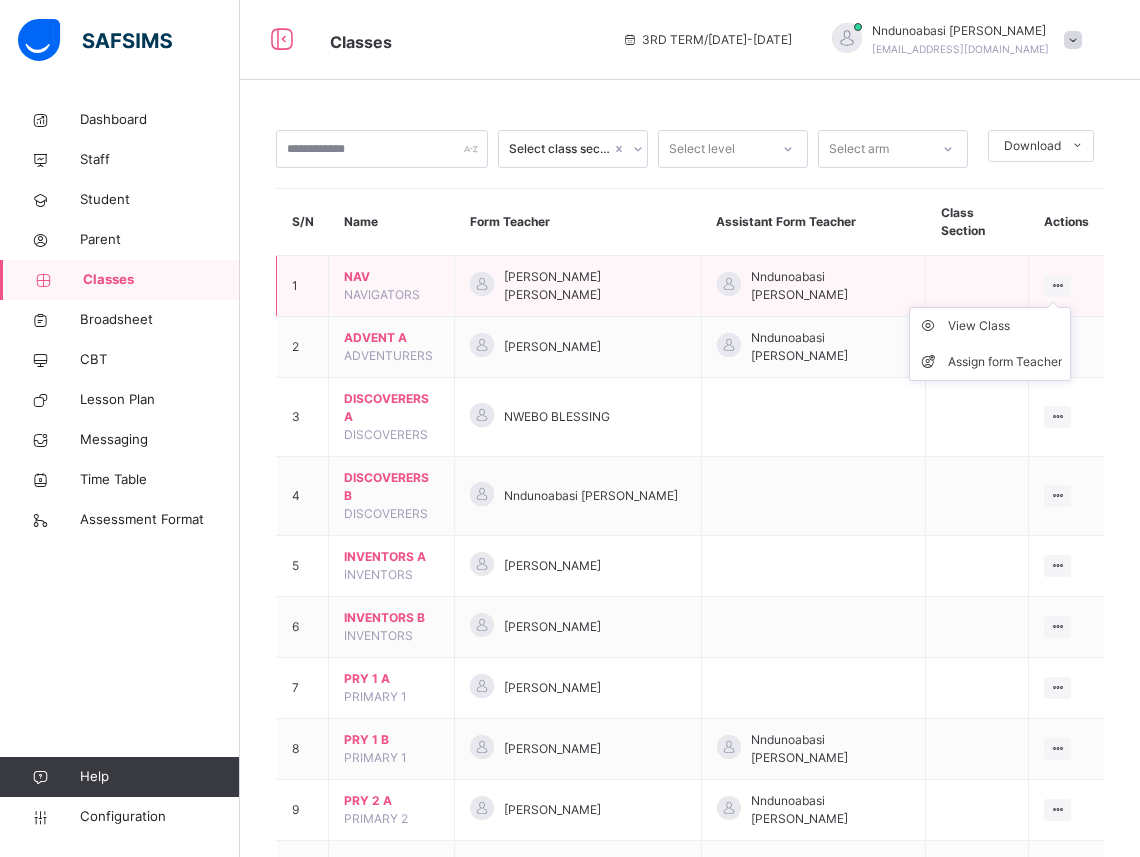 click at bounding box center (1057, 285) 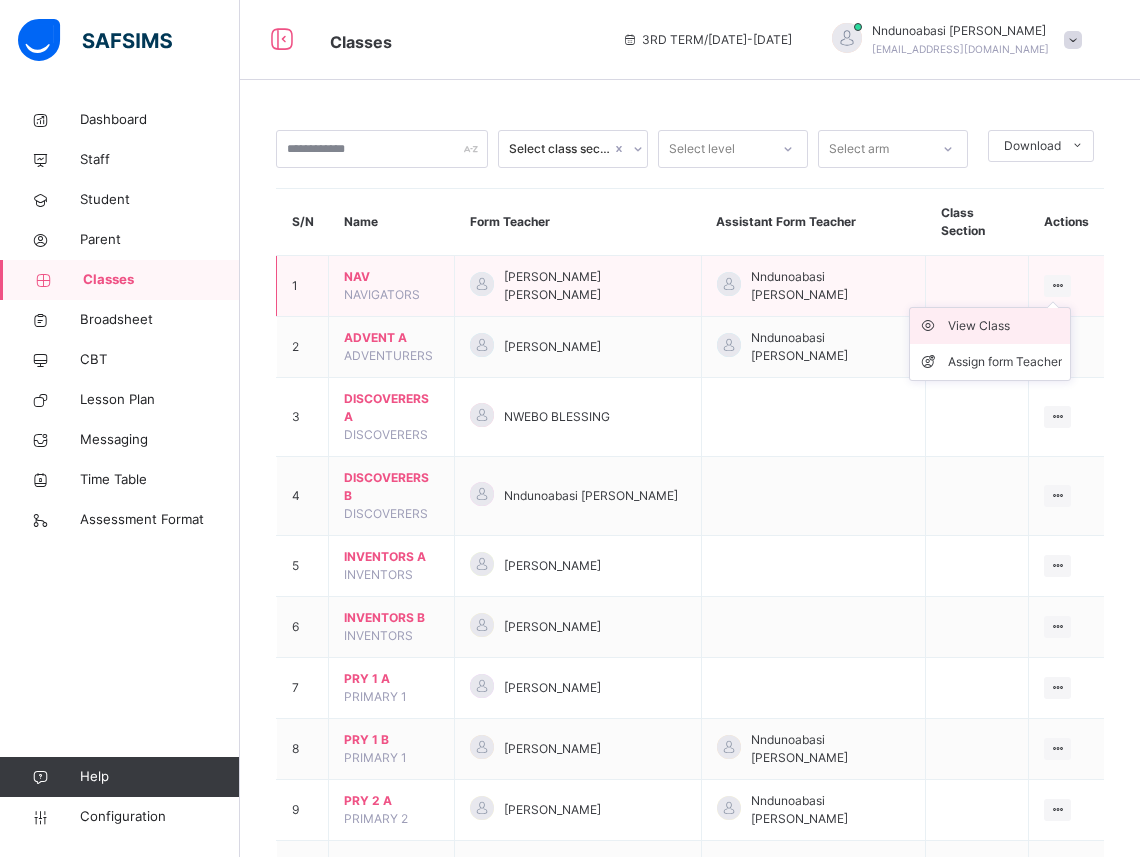 click on "View Class" at bounding box center [1005, 326] 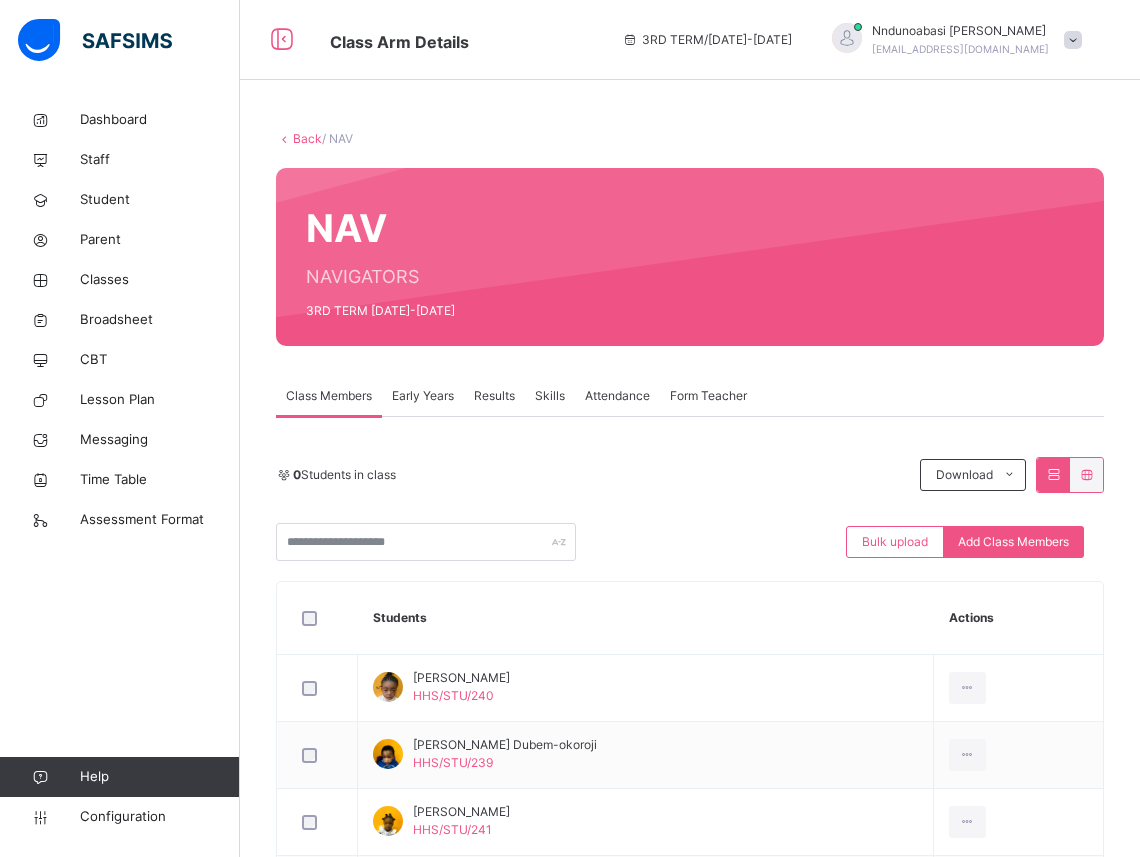 click on "Results" at bounding box center (494, 396) 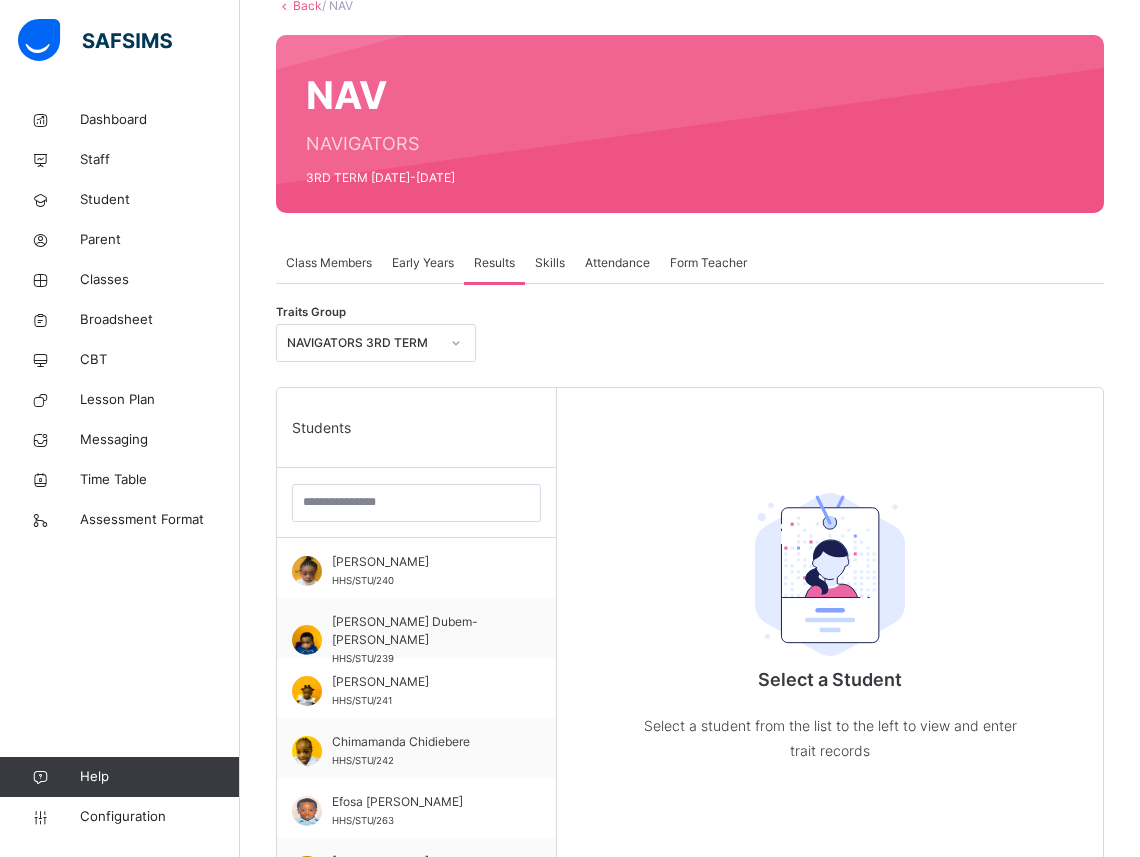 scroll, scrollTop: 177, scrollLeft: 0, axis: vertical 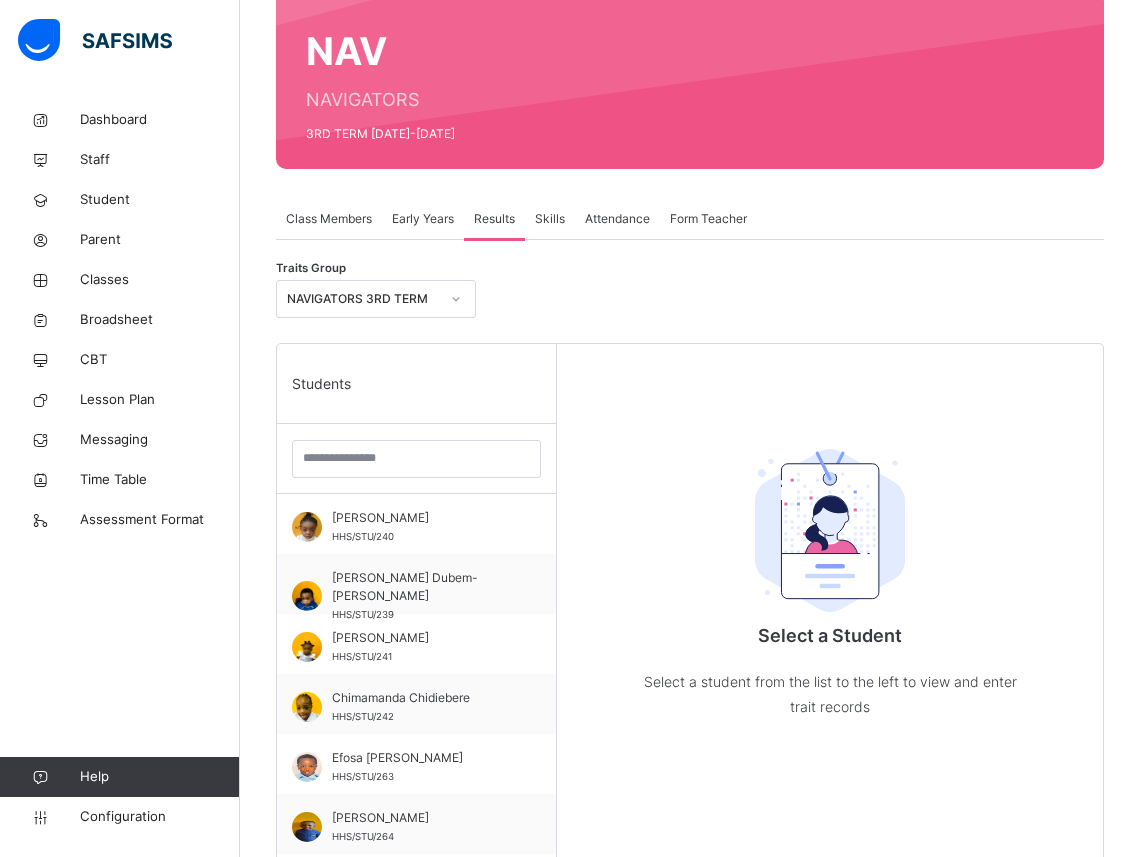 click at bounding box center (456, 299) 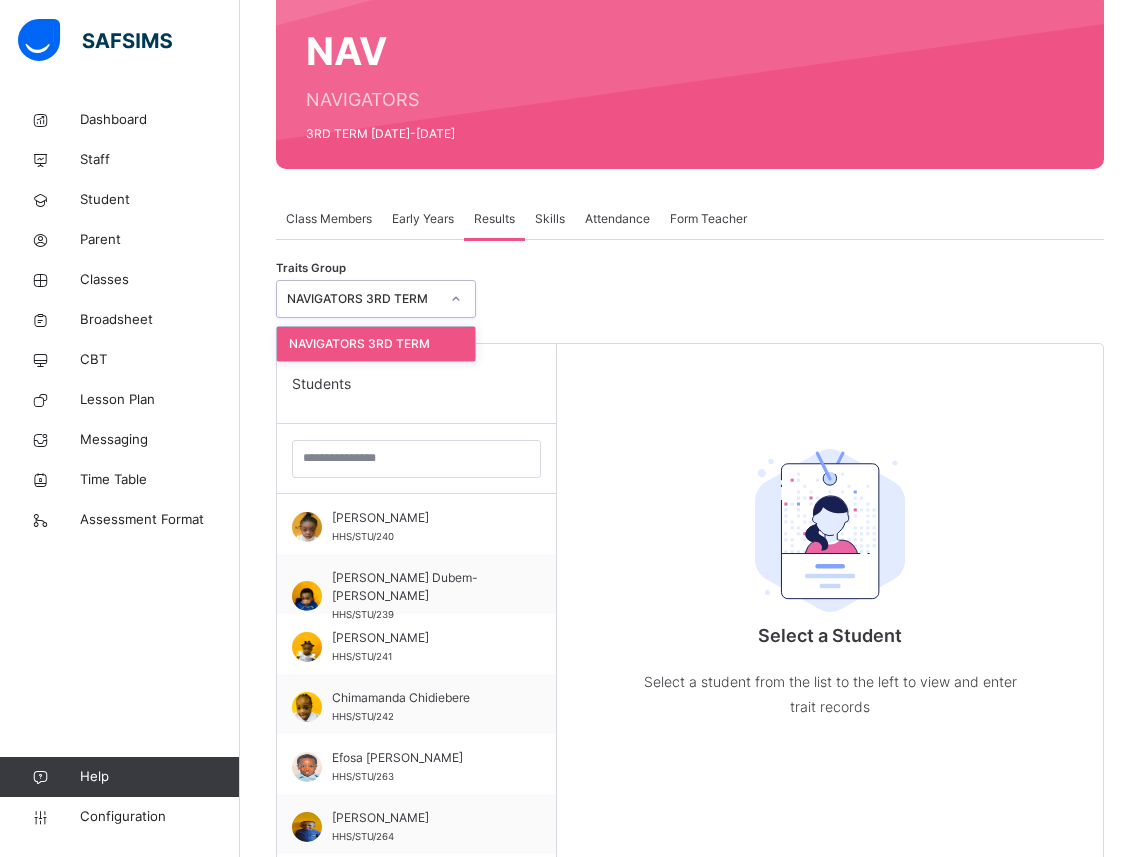 click at bounding box center [456, 299] 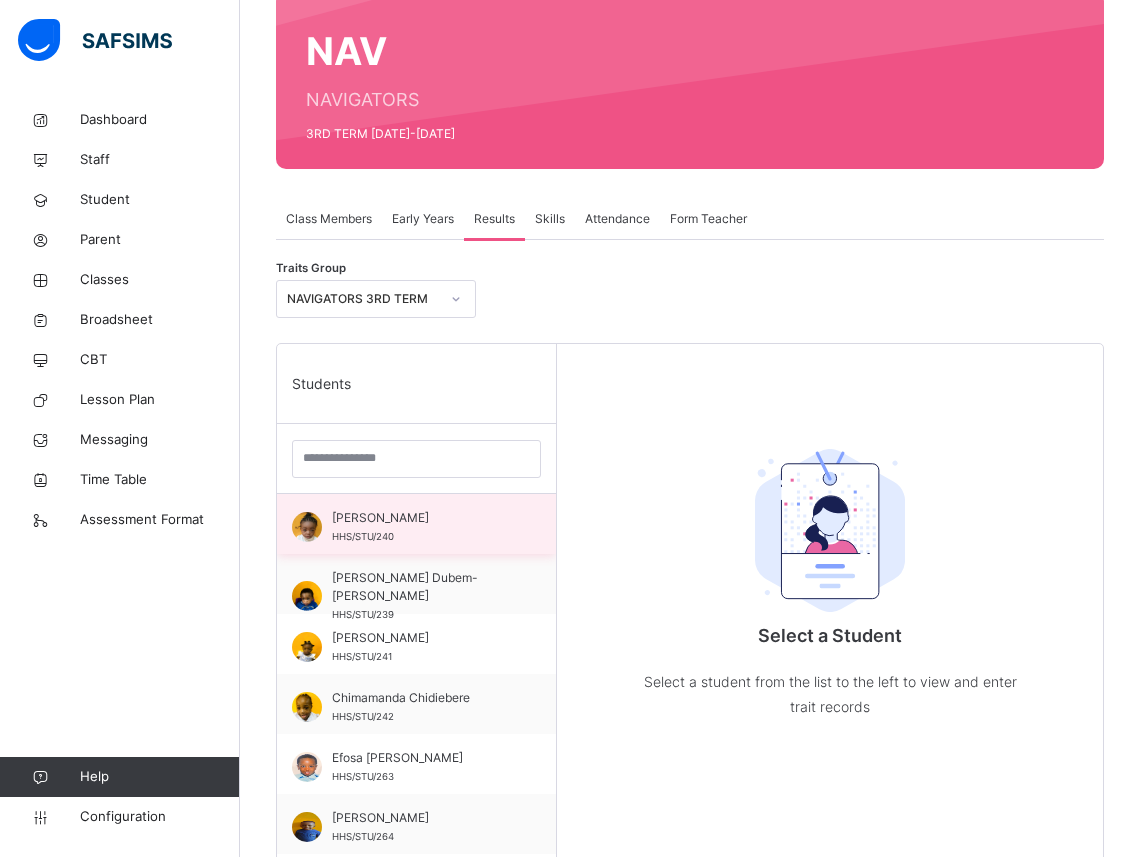 click on "[PERSON_NAME]" at bounding box center [421, 518] 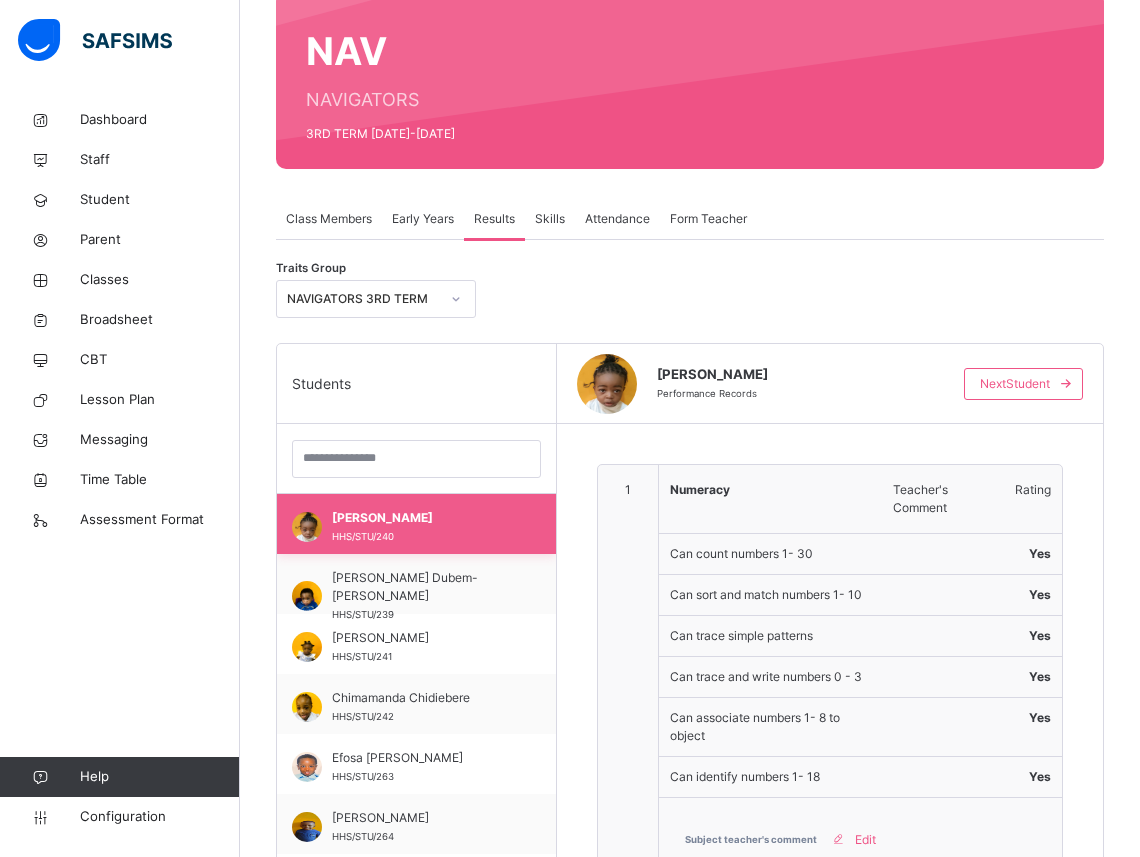 scroll, scrollTop: 44, scrollLeft: 0, axis: vertical 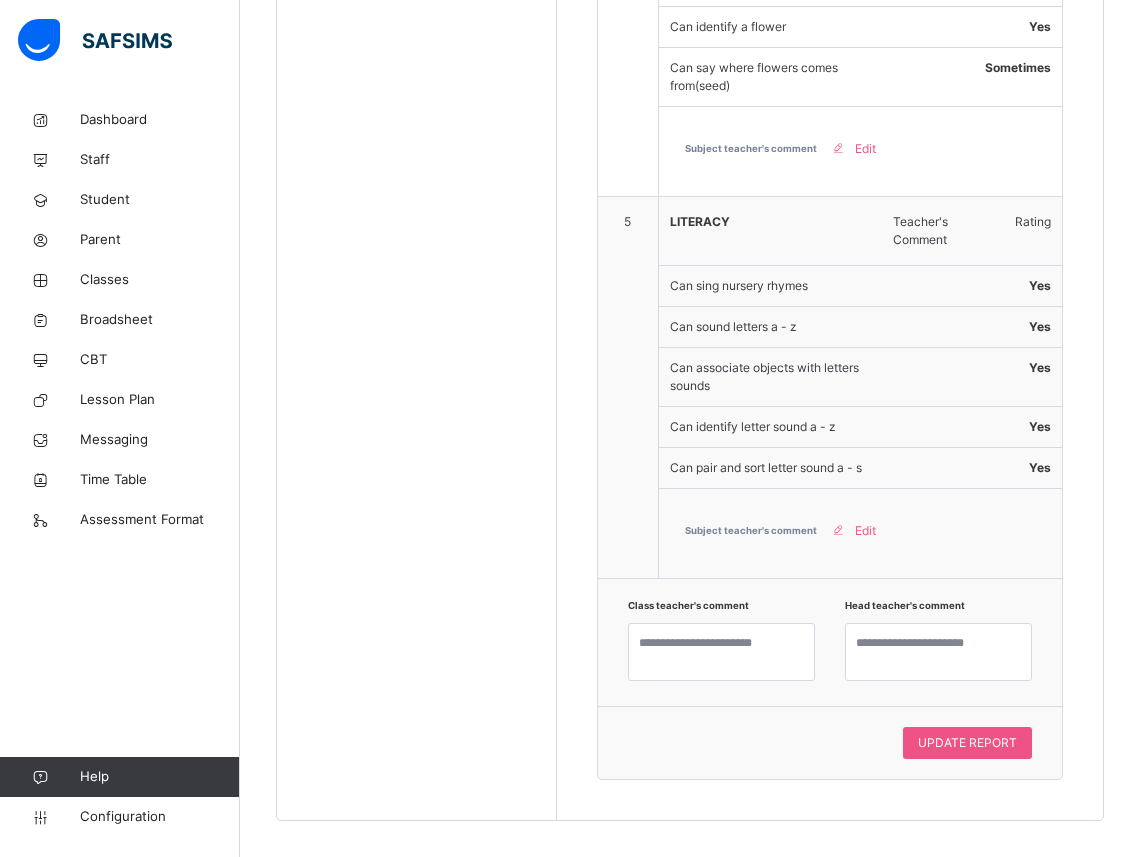 click on "Back  / NAV  NAV  NAVIGATORS 3RD TERM [DATE]-[DATE] Class Members Early Years Results Skills Attendance Form Teacher Results More Options   11  Students in class Download Pdf Report Excel Report Bulk upload Add Class Members Happy Hearts School Date: [DATE] 7:54:33 am Class Members Class:  NAV  Total no. of Students:  11 Term:  3RD TERM Session:  [DATE]-[DATE] S/NO Admission No. Last Name First Name Other Name 1 HHS/STU/240 [PERSON_NAME] 2 HHS/STU/239 Dubem-[PERSON_NAME] [PERSON_NAME] 3 HHS/STU/241 [PERSON_NAME]  4 HHS/STU/242 Chidiebere Chimamanda 5 HHS/STU/263 [PERSON_NAME] 6 HHS/STU/264 [PERSON_NAME] [PERSON_NAME] 7 HHS/STU/237 [PERSON_NAME]  8 HHS/STU/238 [PERSON_NAME] 9 HHS/STD/259 [PERSON_NAME] KOSISOCHI 10 HHS/STD/258 Vintus  Munachimso  Trevor  11 HHS/STU/253 [PERSON_NAME]  Students Actions [PERSON_NAME] HHS/STU/240 View Profile Remove from Class Transfer Student [PERSON_NAME] Dubem-okoroji HHS/STU/239 View Profile Remove from Class Transfer Student [PERSON_NAME] HHS/STU/241 View Profile ×" at bounding box center [690, -705] 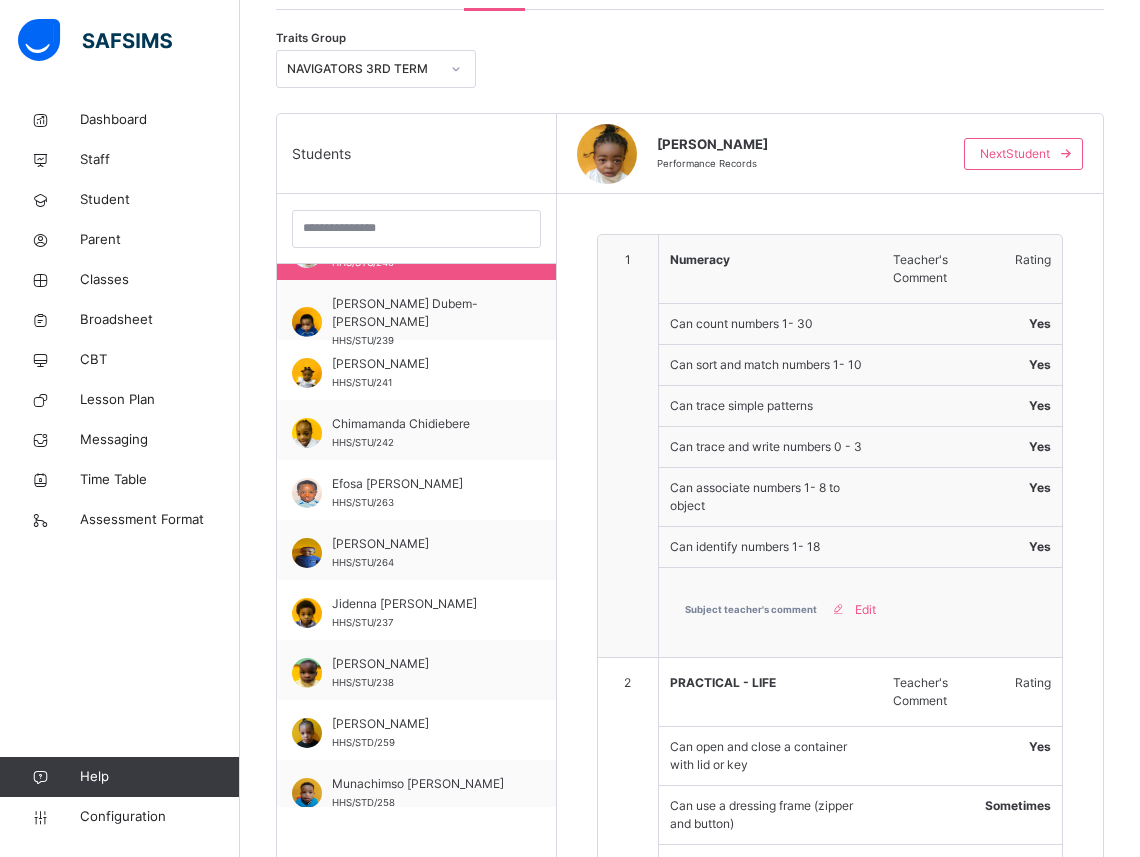 scroll, scrollTop: 381, scrollLeft: 0, axis: vertical 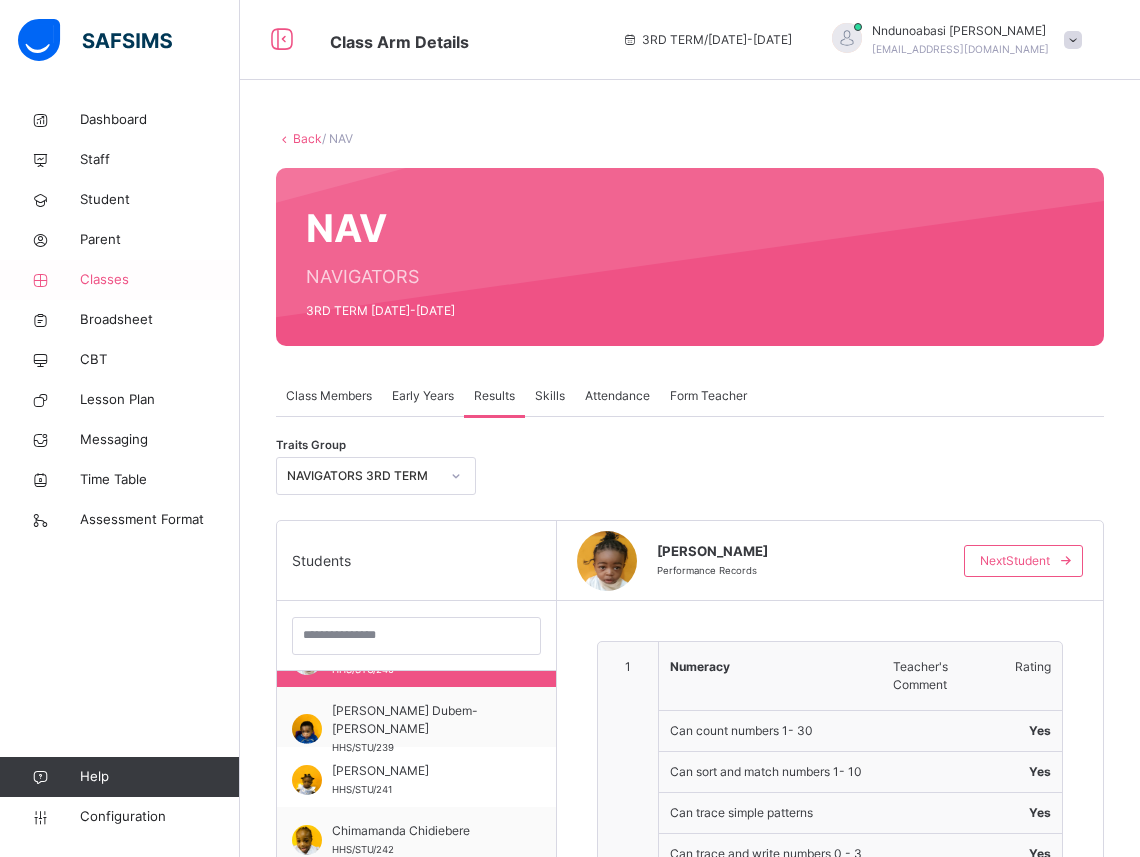 click on "Classes" at bounding box center (160, 280) 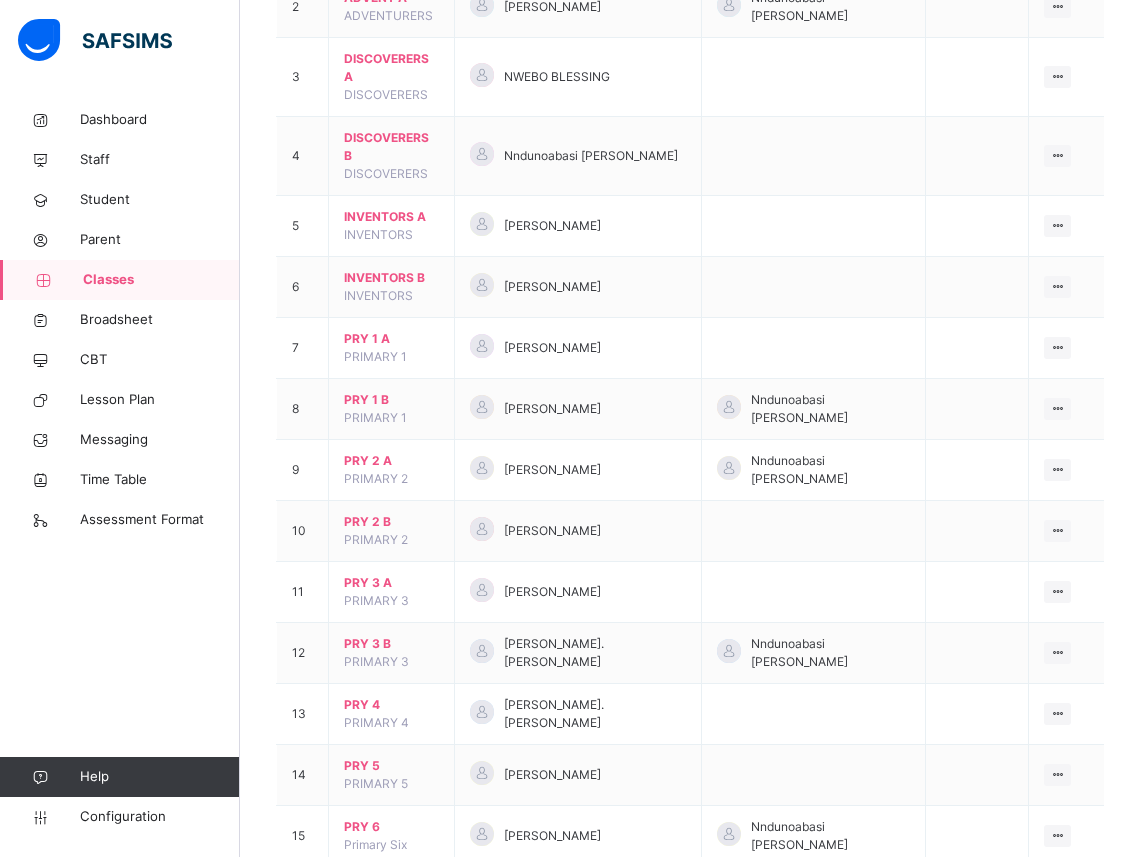 scroll, scrollTop: 346, scrollLeft: 0, axis: vertical 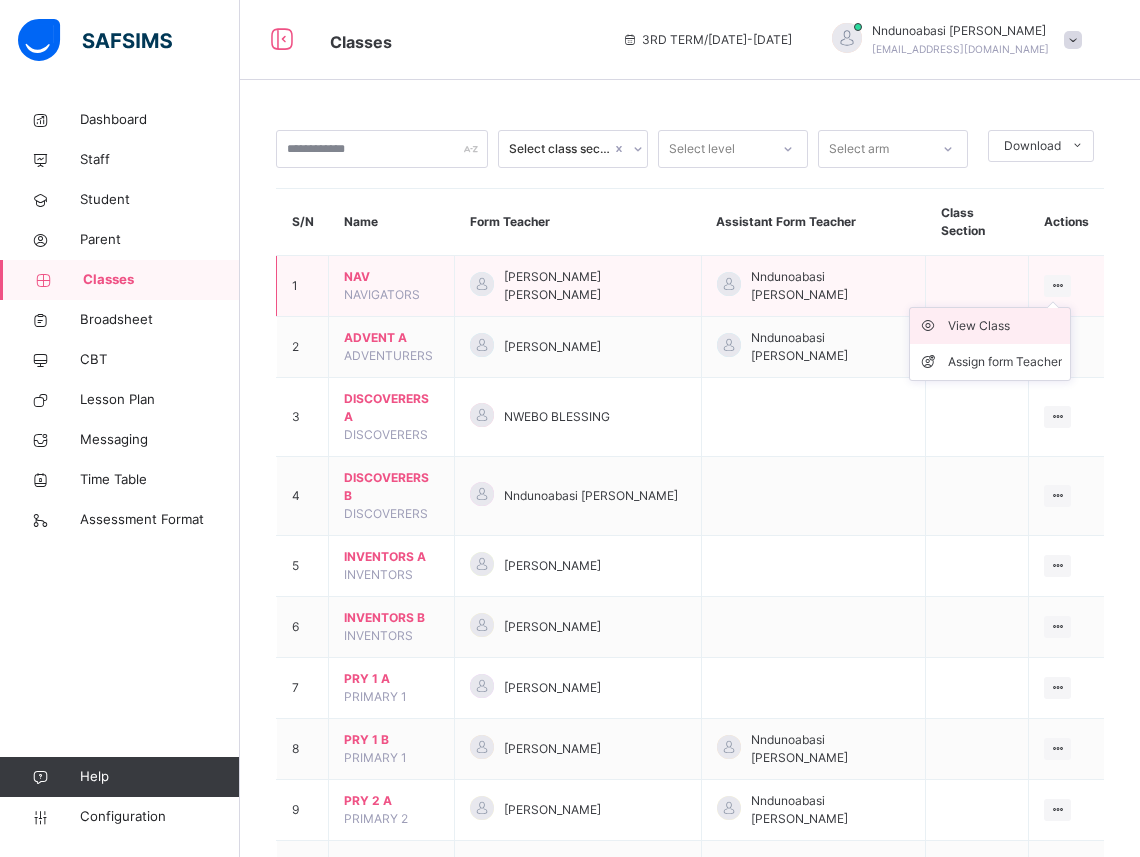 click on "View Class" at bounding box center (1005, 326) 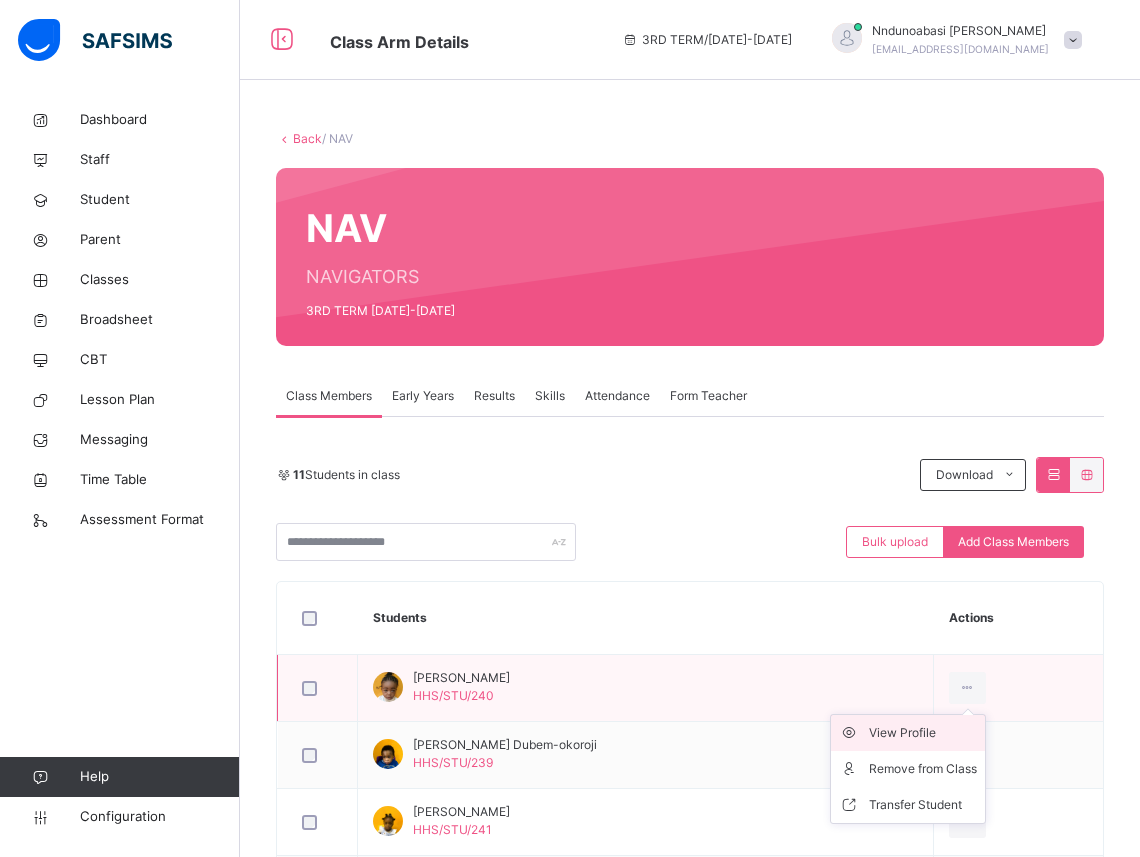 click on "View Profile" at bounding box center (923, 733) 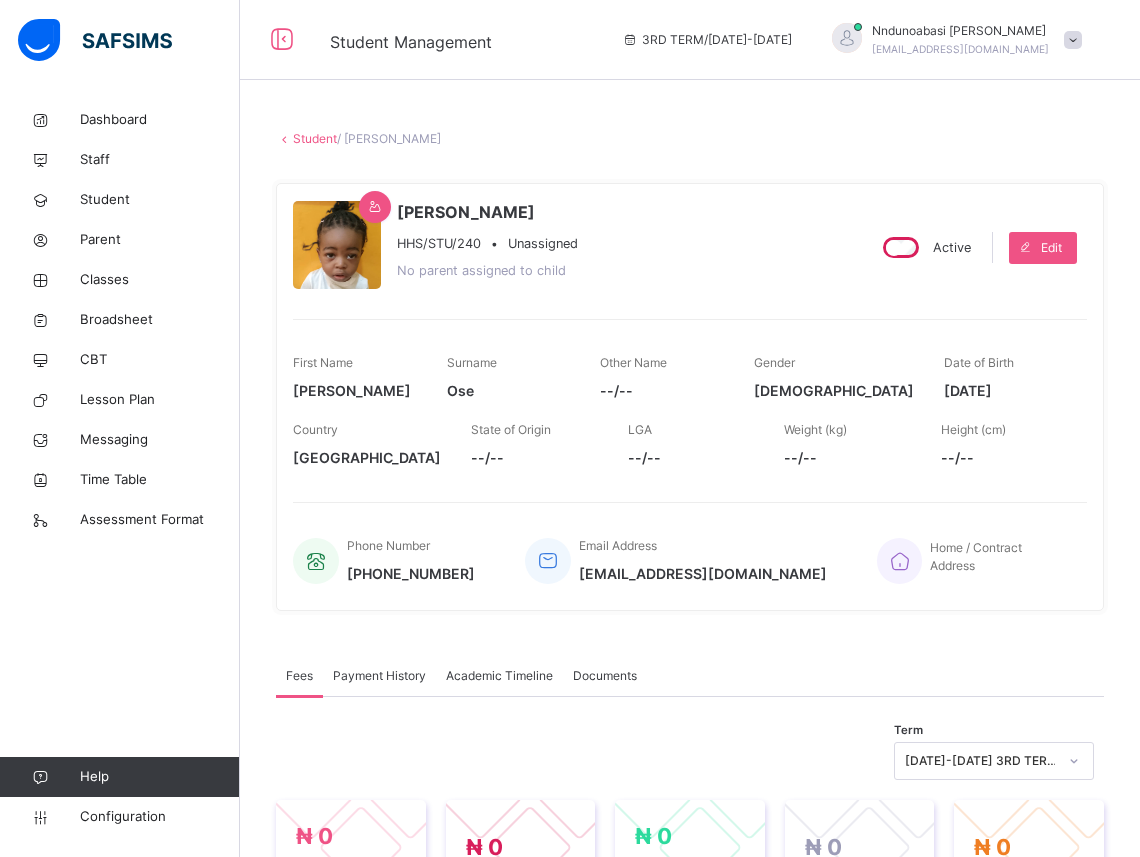 click on "Student" at bounding box center (315, 138) 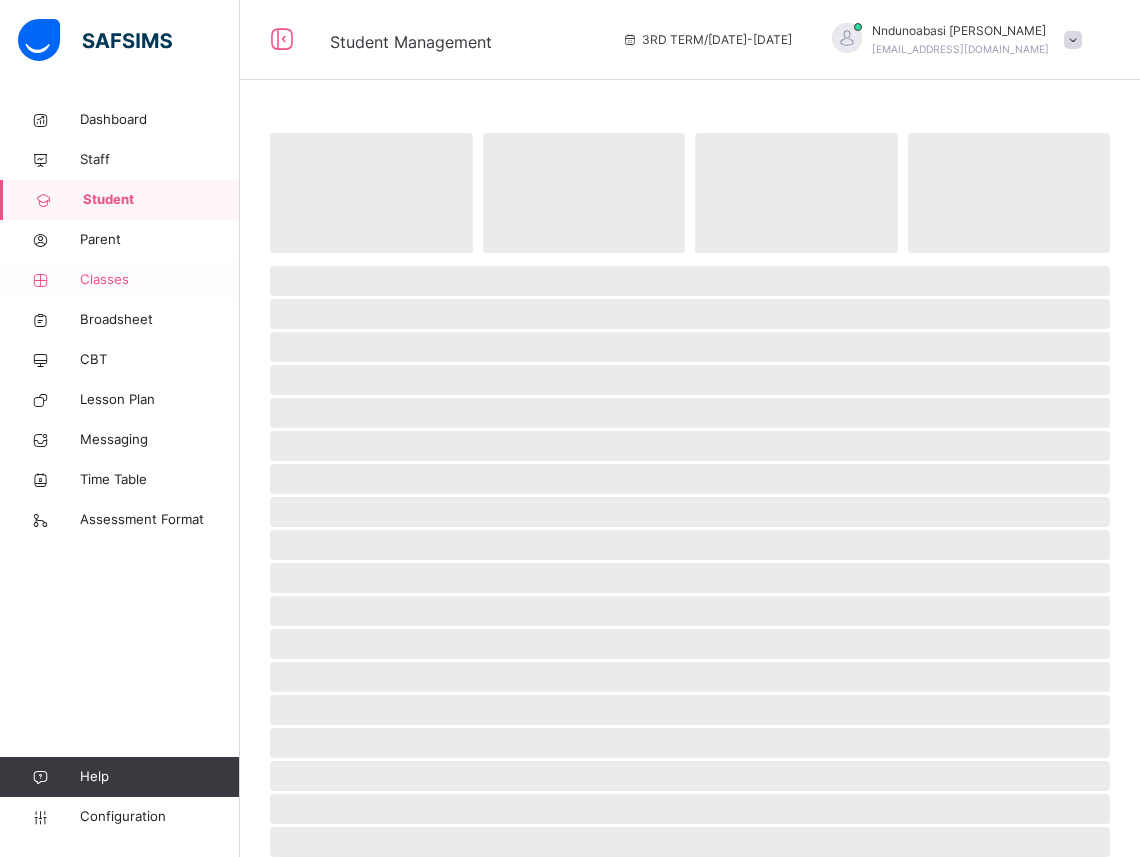 click on "Classes" at bounding box center [160, 280] 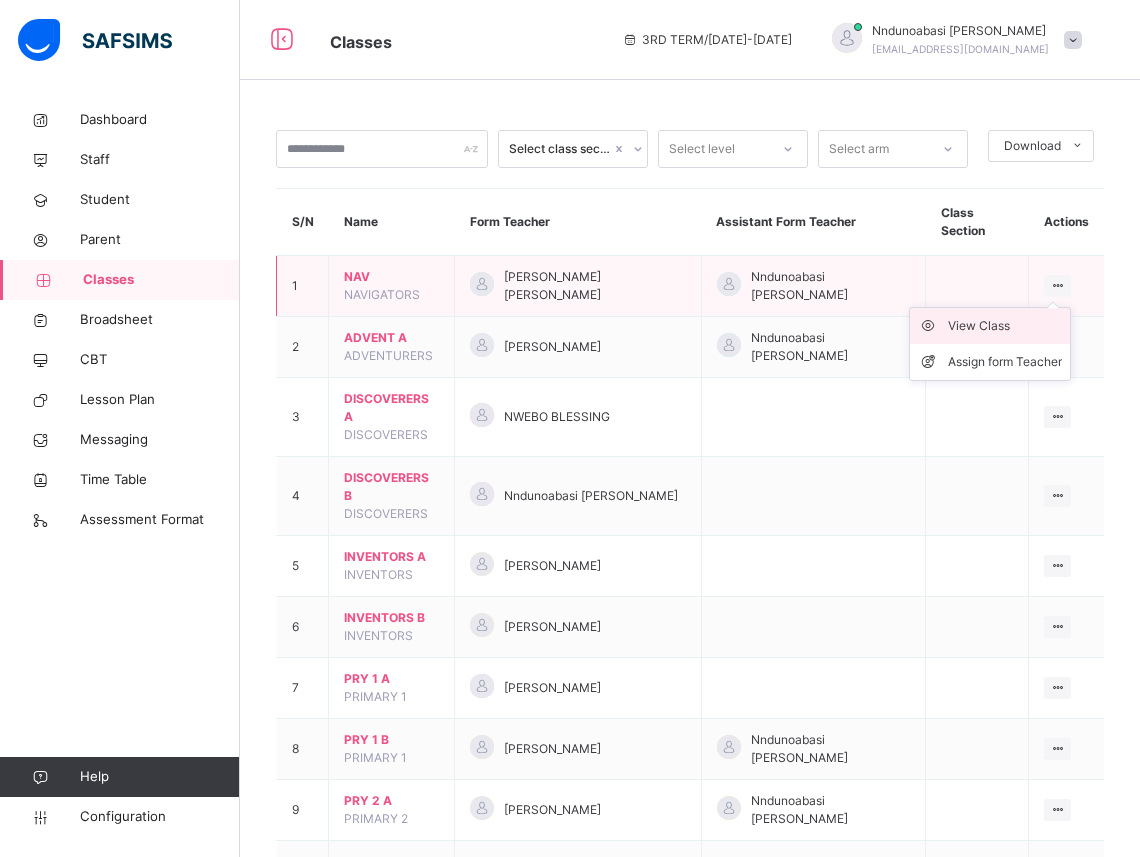 click on "View Class" at bounding box center (1005, 326) 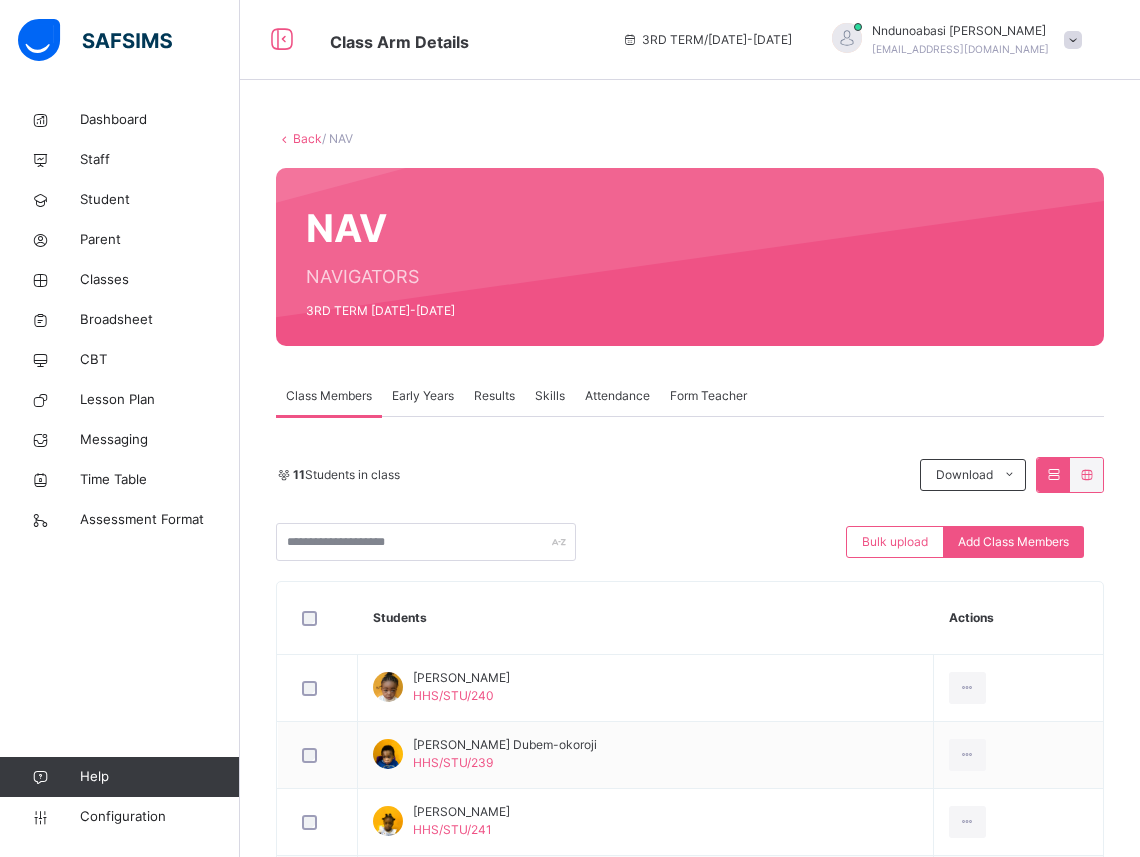 click on "Results" at bounding box center (494, 396) 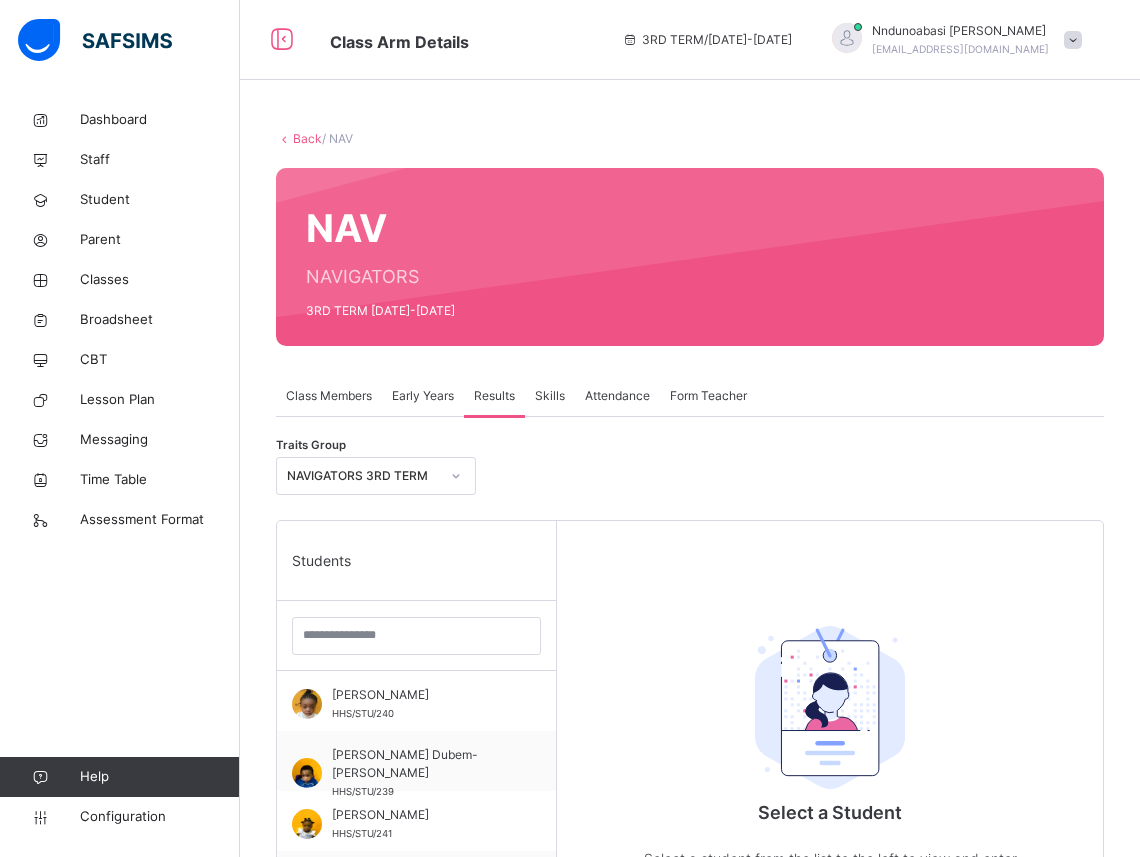 scroll, scrollTop: 572, scrollLeft: 0, axis: vertical 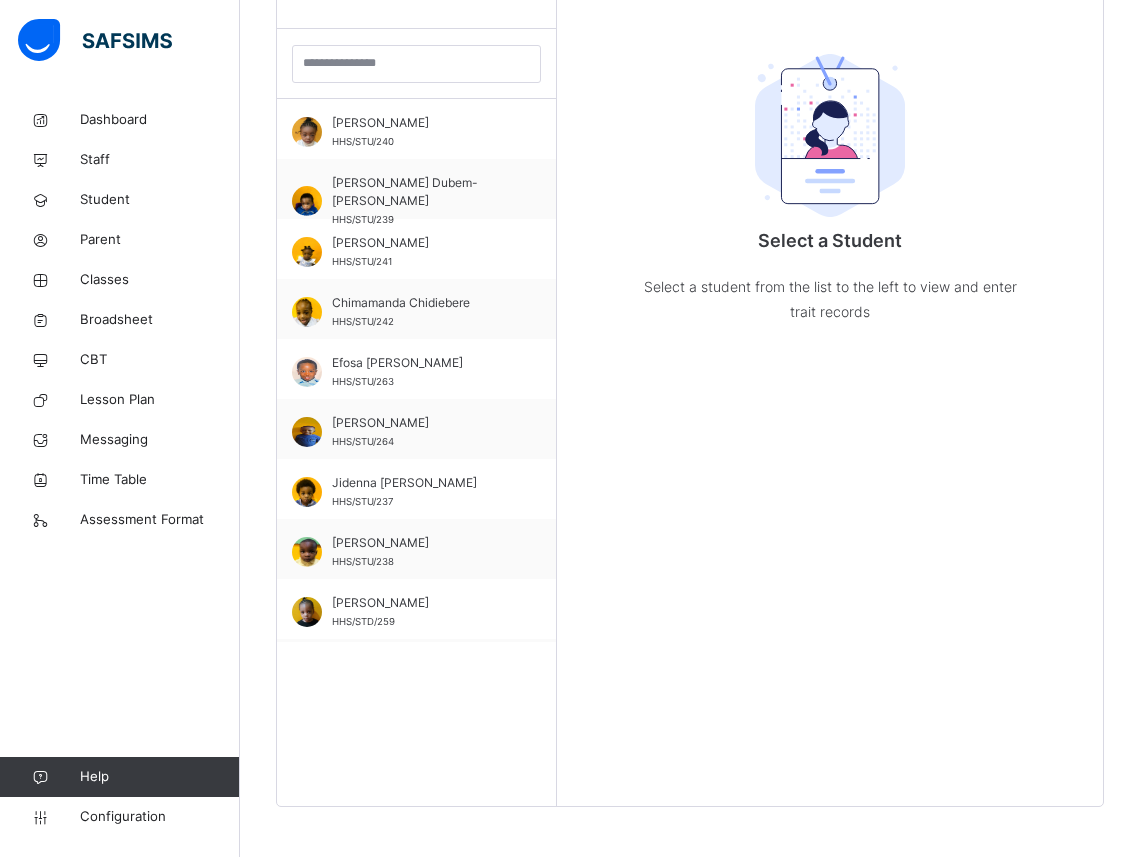 click on "Efosa [PERSON_NAME] HHS/STU/263" at bounding box center (421, 372) 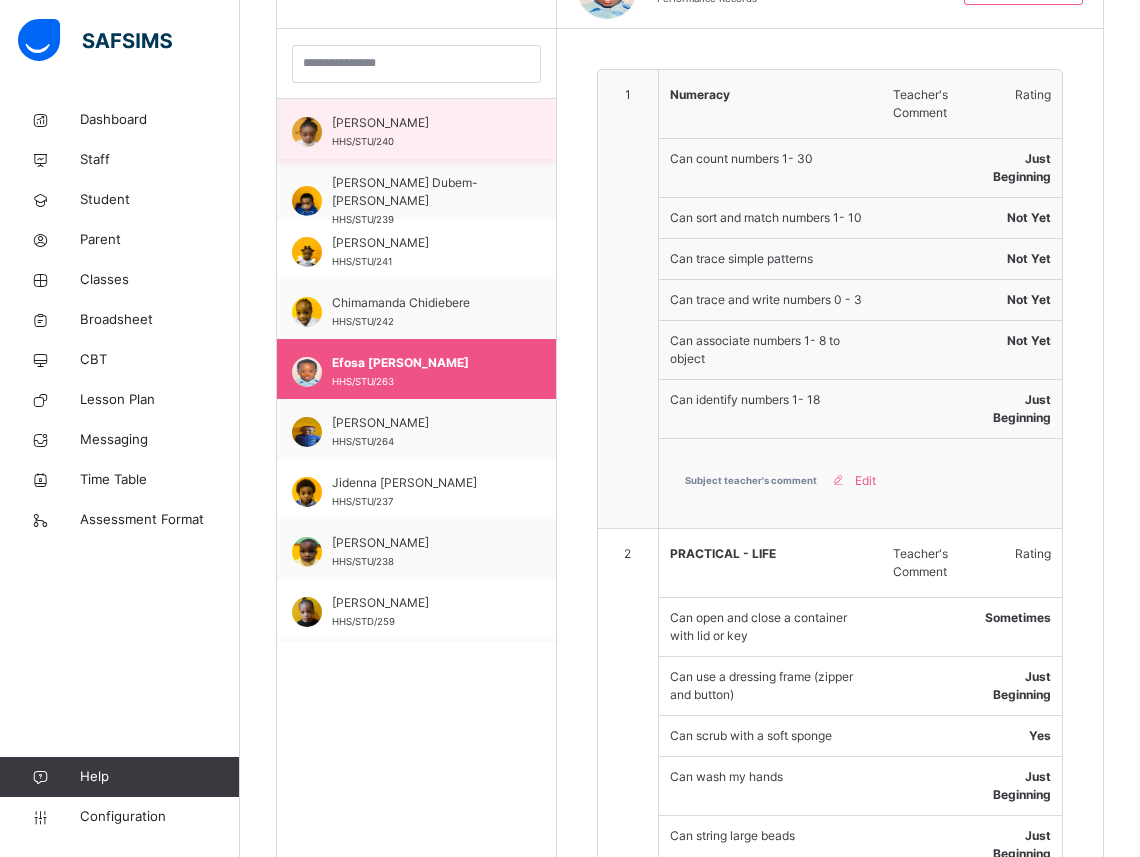 click on "[PERSON_NAME]" at bounding box center (421, 123) 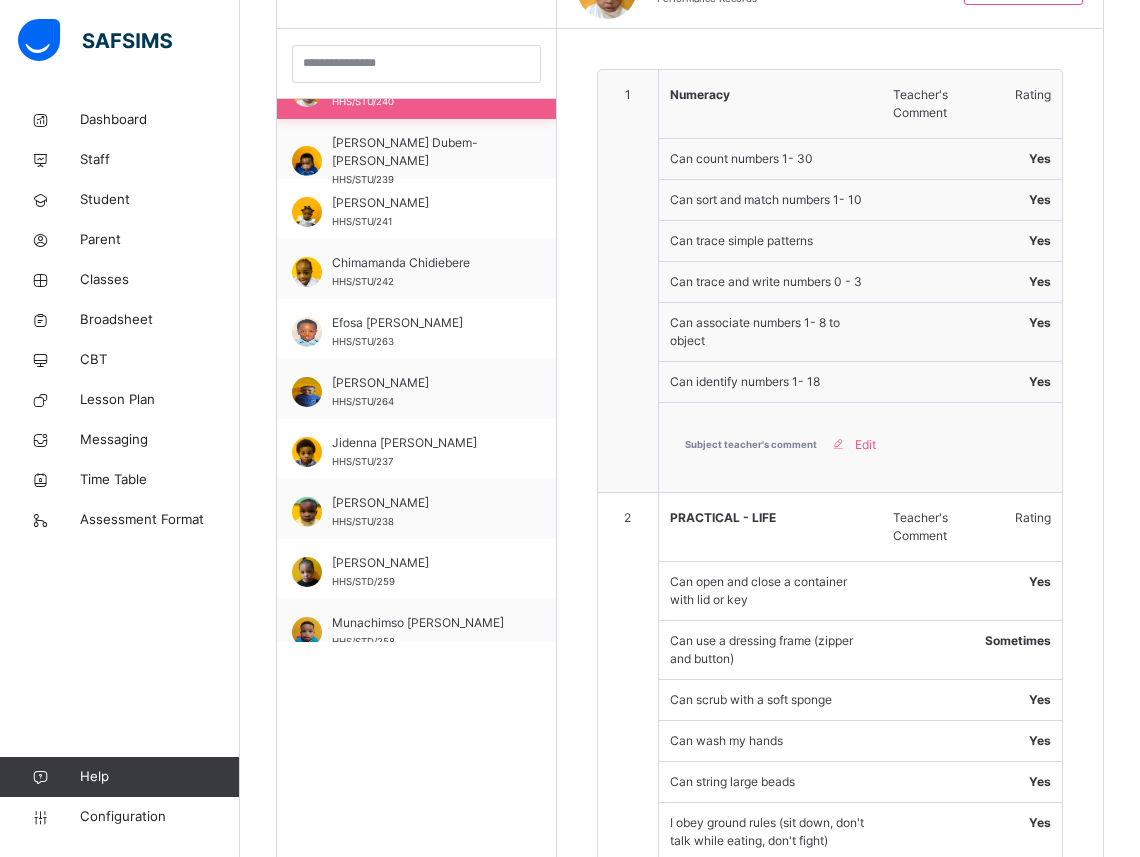 scroll, scrollTop: 44, scrollLeft: 0, axis: vertical 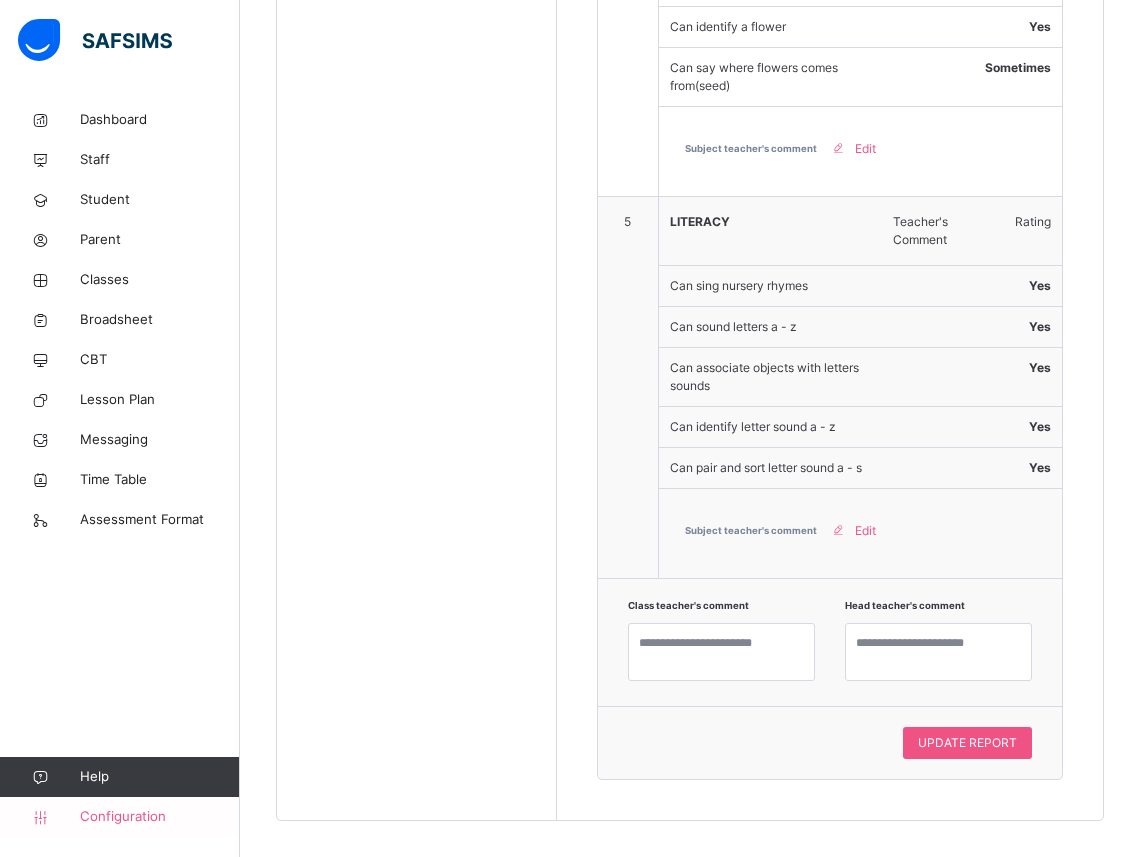 click on "Configuration" at bounding box center [159, 817] 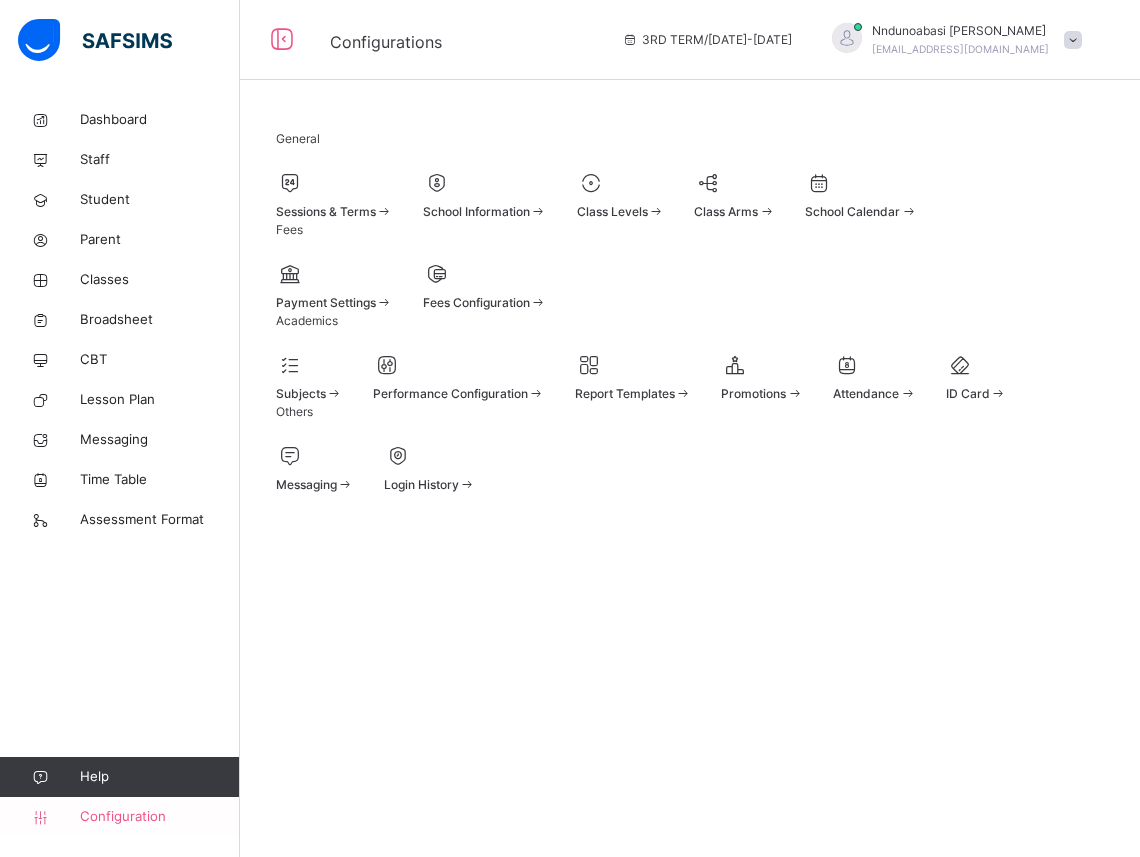 scroll, scrollTop: 85, scrollLeft: 0, axis: vertical 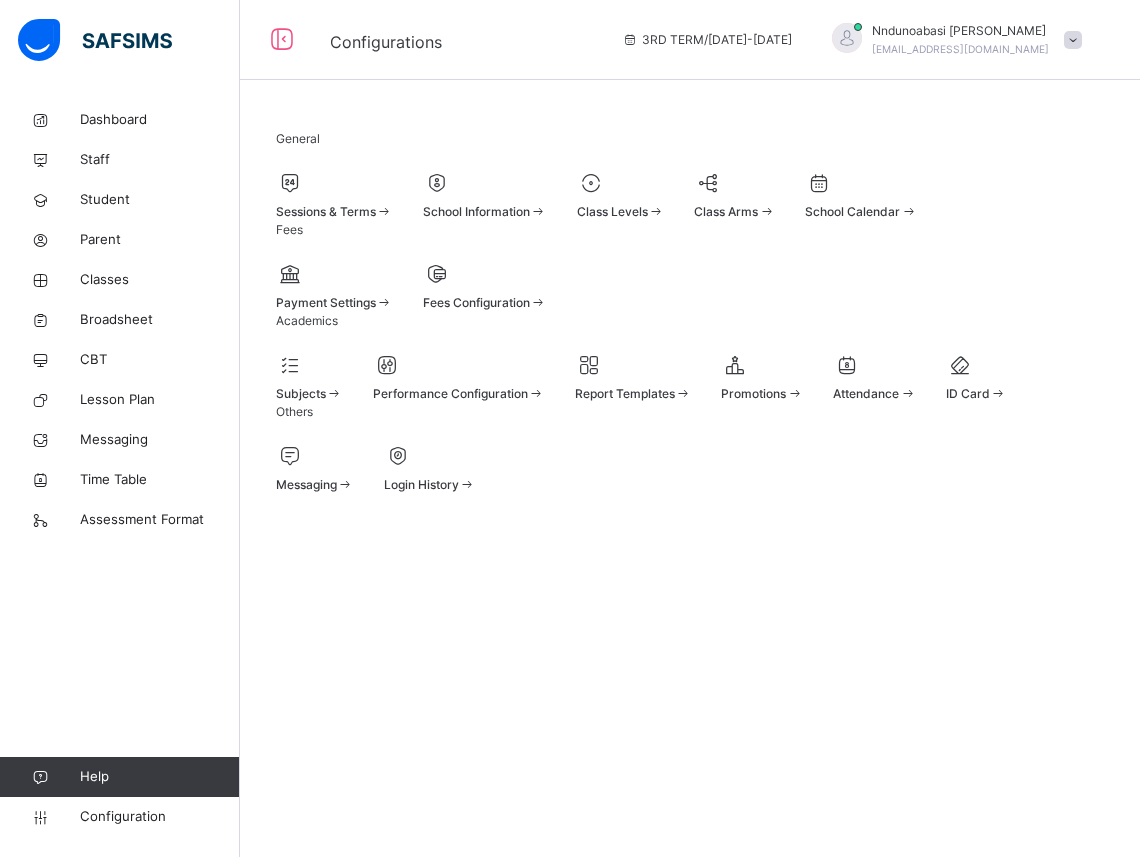 click on "Performance Configuration" at bounding box center (459, 394) 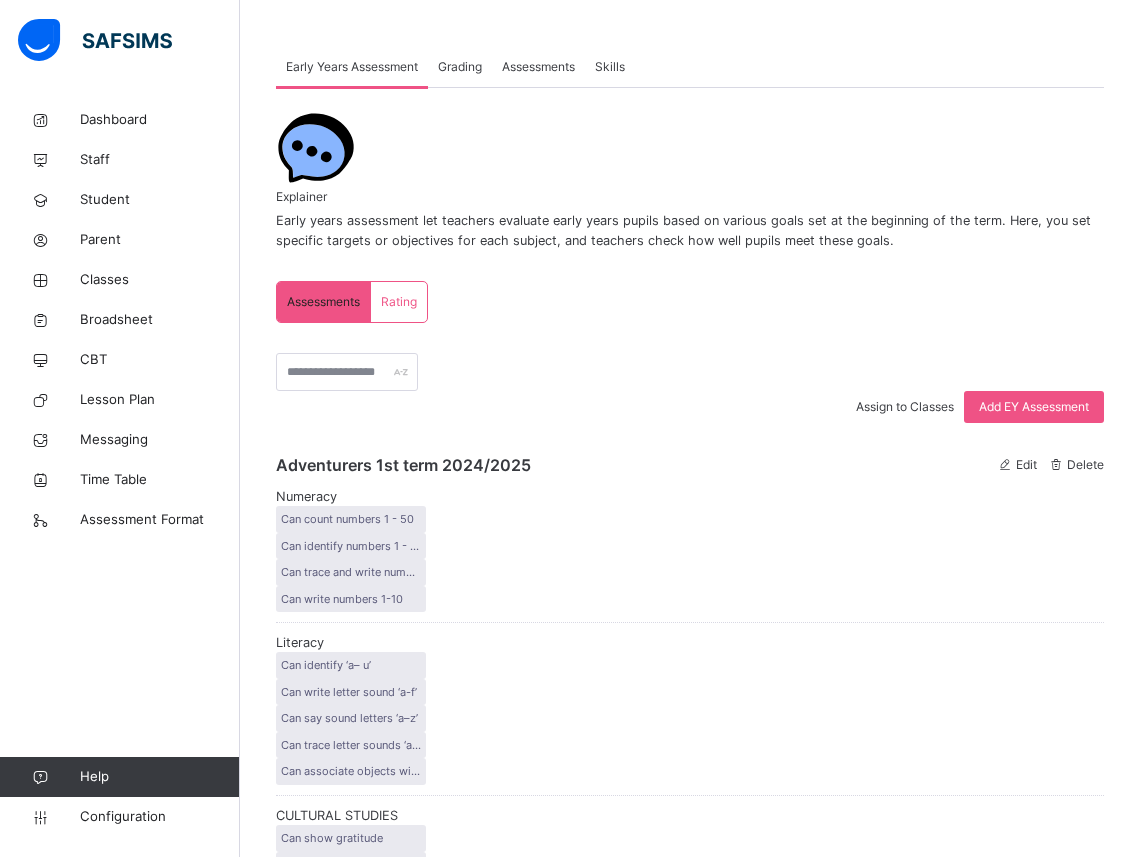 scroll, scrollTop: 2381, scrollLeft: 0, axis: vertical 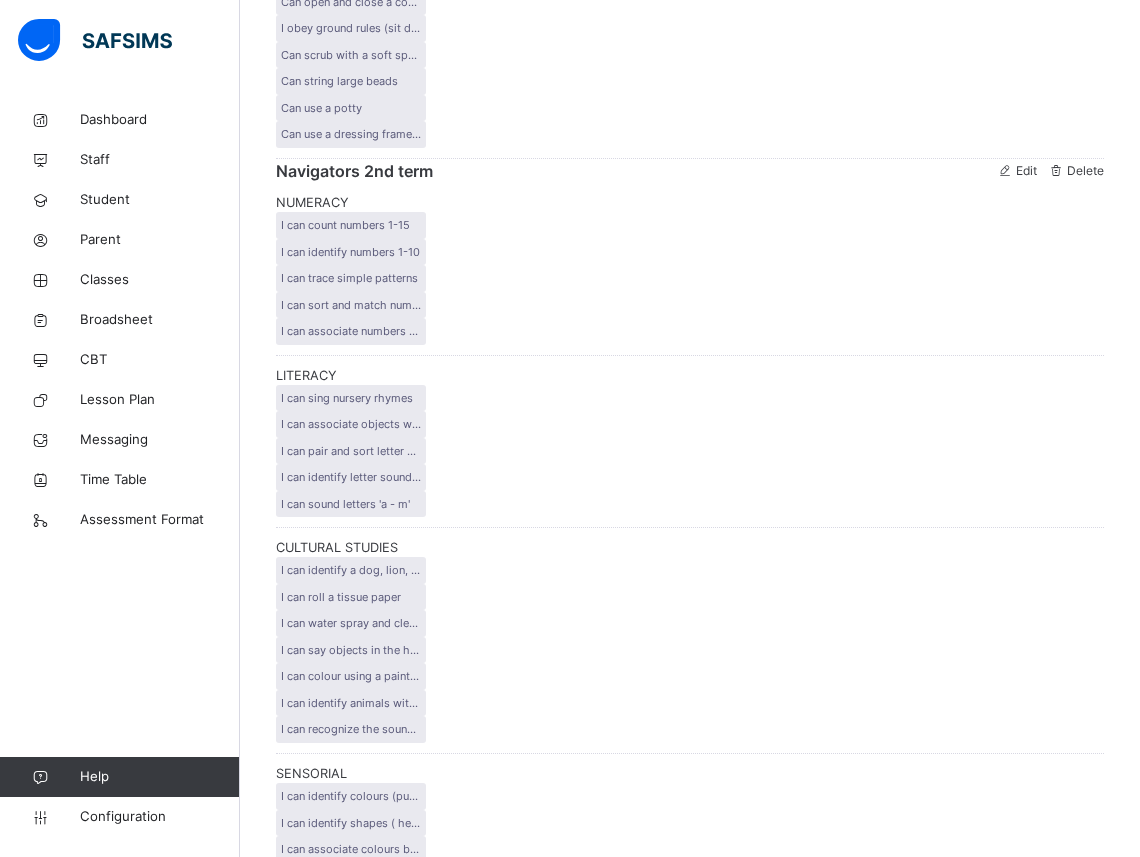 click on "Edit" at bounding box center [1025, 1865] 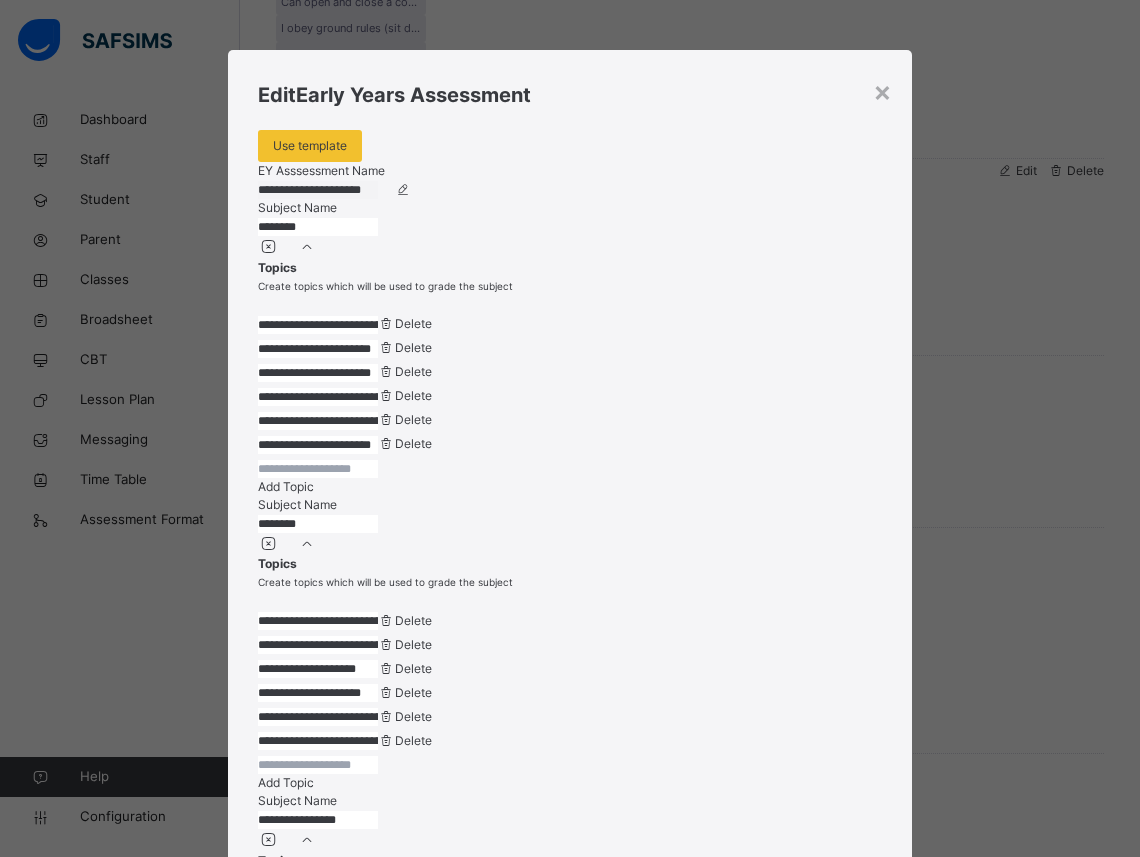scroll, scrollTop: 751, scrollLeft: 0, axis: vertical 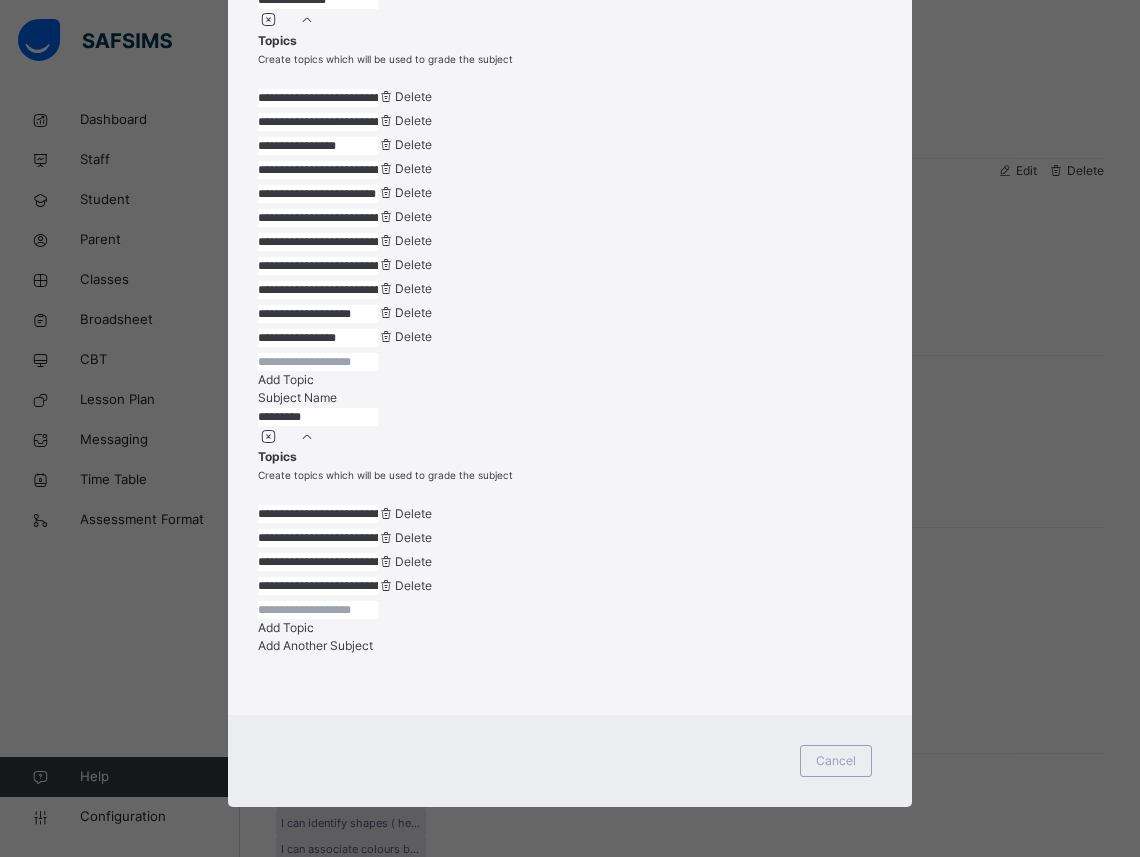 click on "**********" at bounding box center (570, 428) 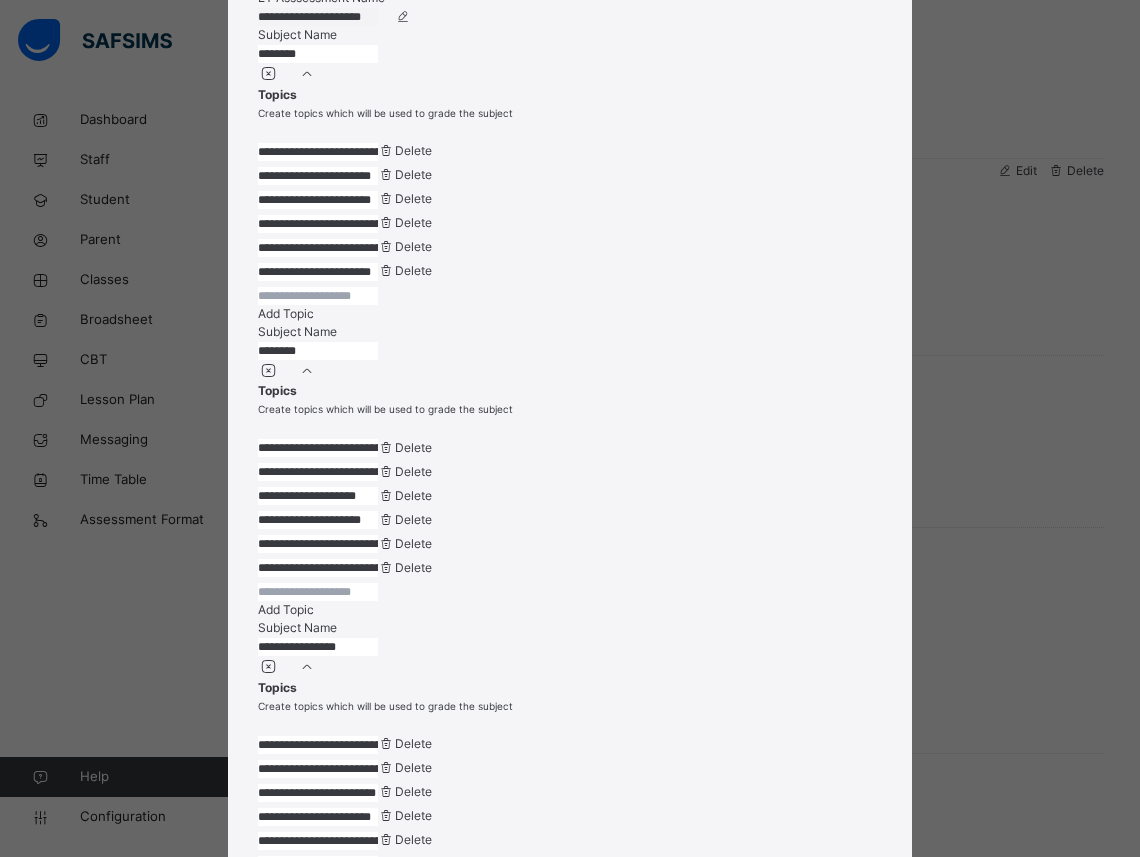 scroll, scrollTop: 32, scrollLeft: 0, axis: vertical 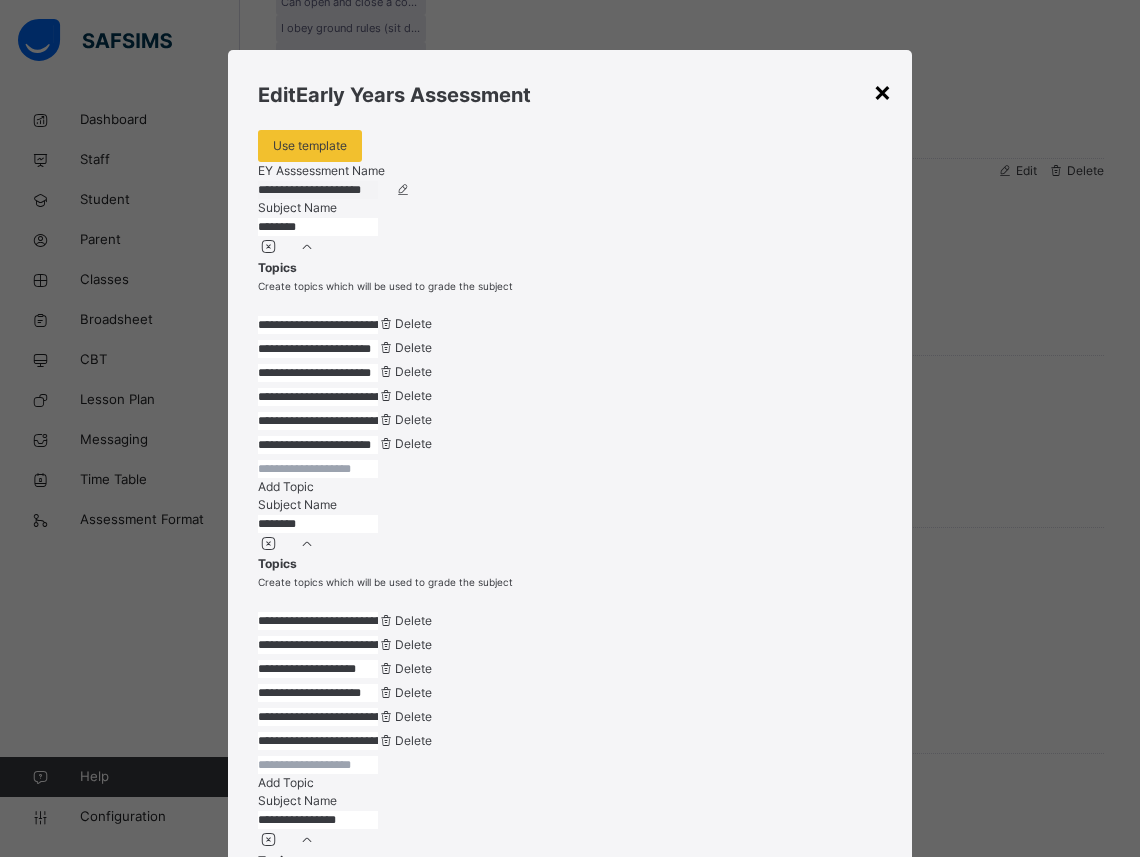 click on "×" at bounding box center (882, 91) 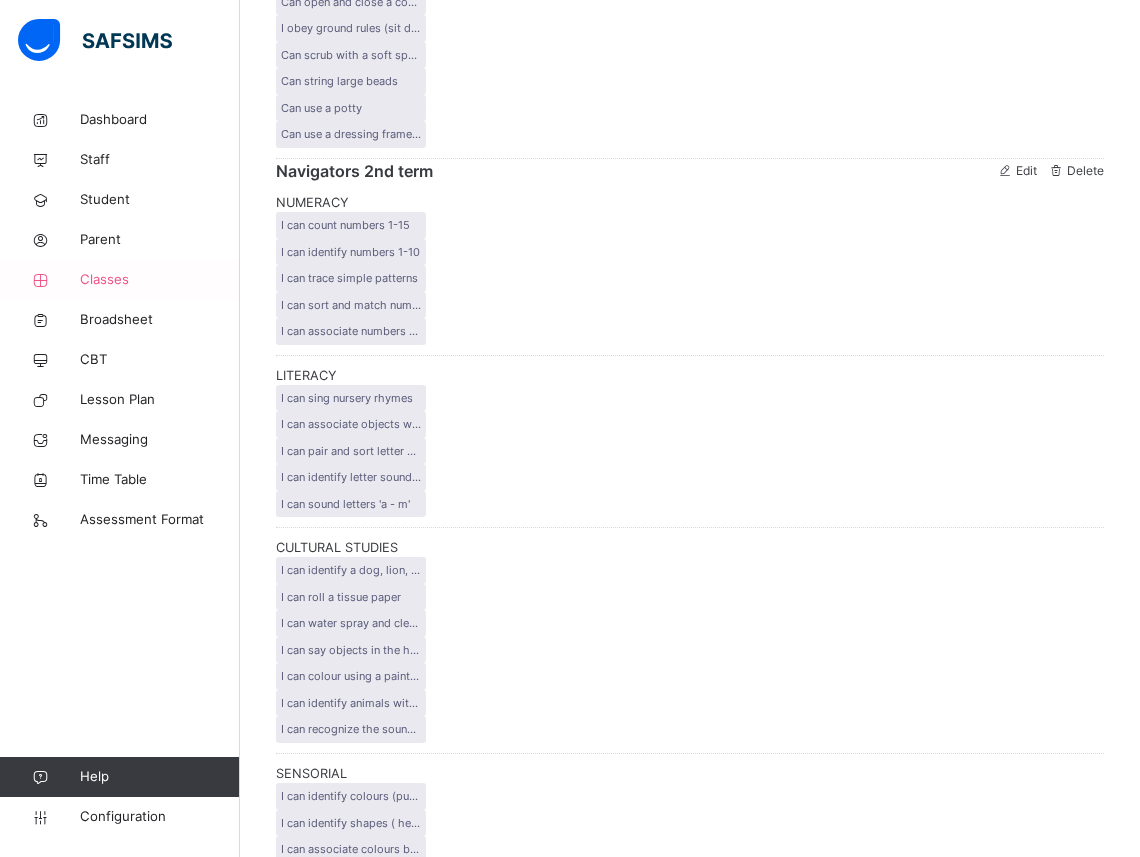click on "Classes" at bounding box center [160, 280] 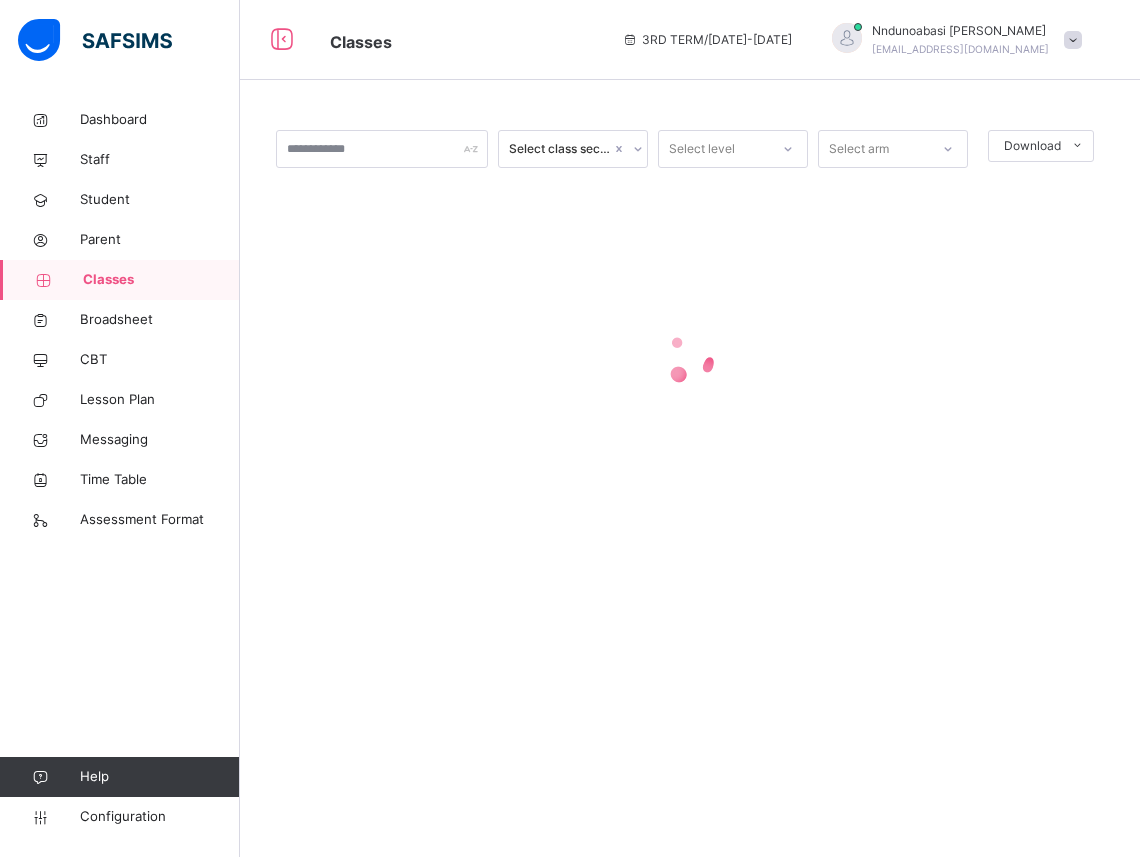 scroll, scrollTop: 0, scrollLeft: 0, axis: both 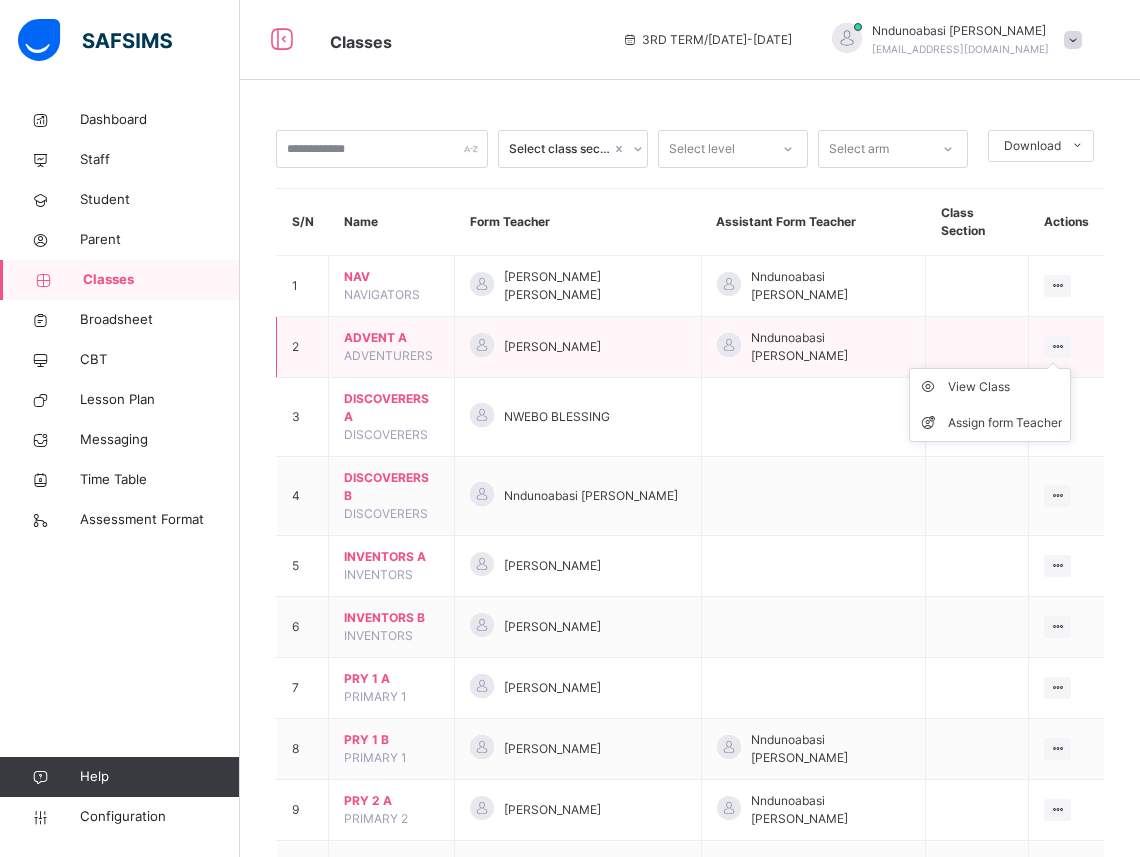 click at bounding box center (1057, 346) 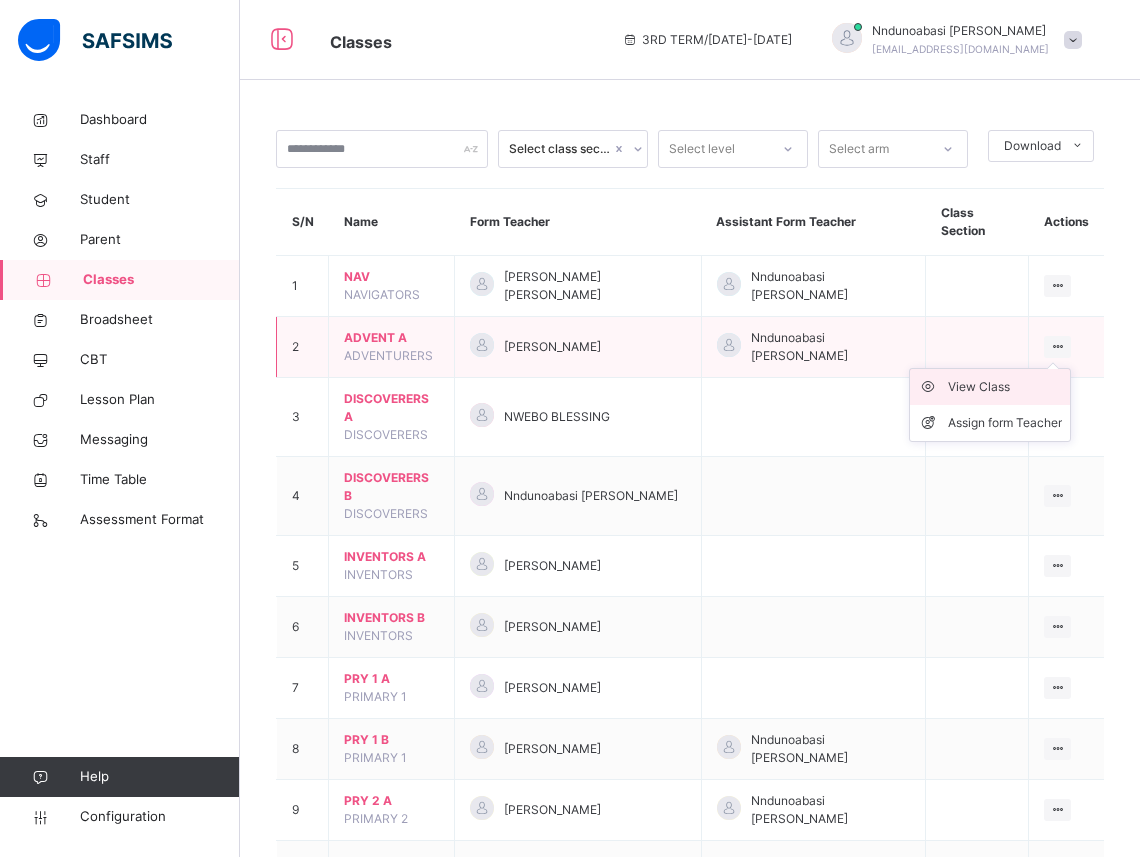click on "View Class" at bounding box center [1005, 387] 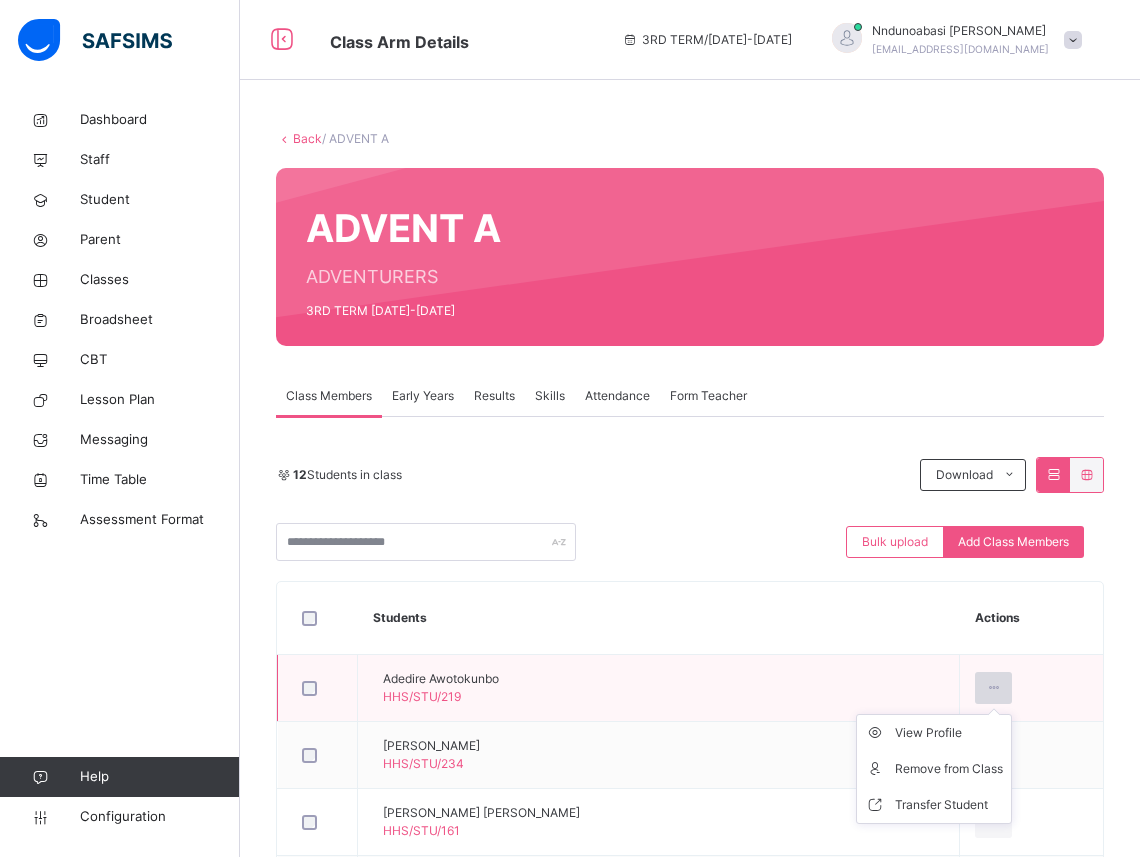 click at bounding box center (993, 688) 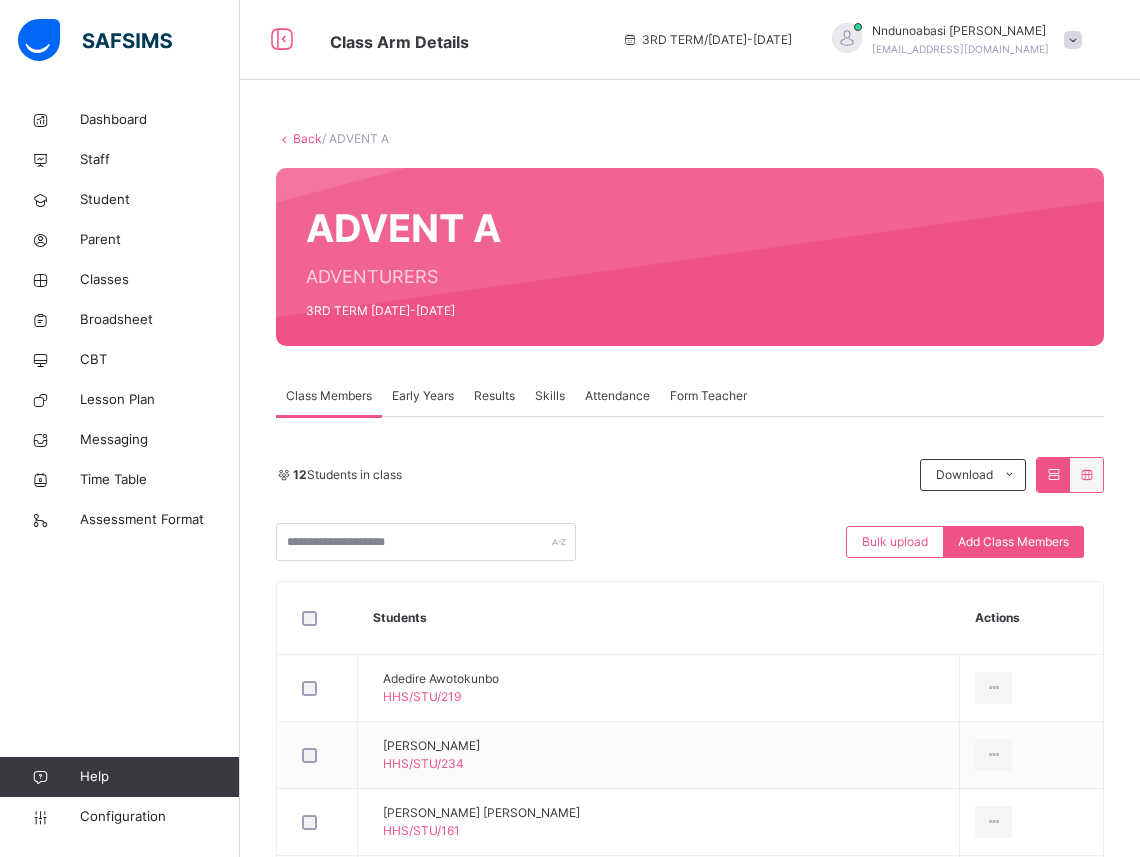 click on "Results" at bounding box center [494, 396] 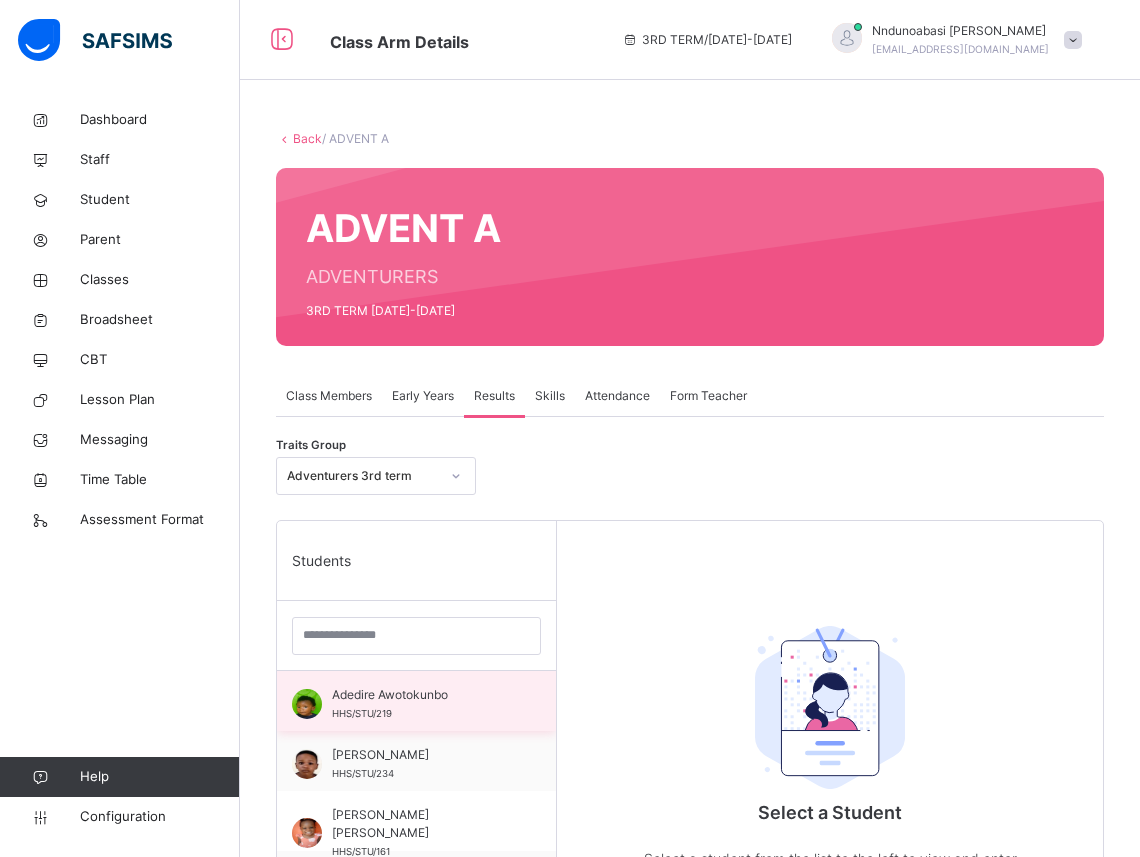 click on "Adedire  Awotokunbo HHS/STU/219" at bounding box center [421, 704] 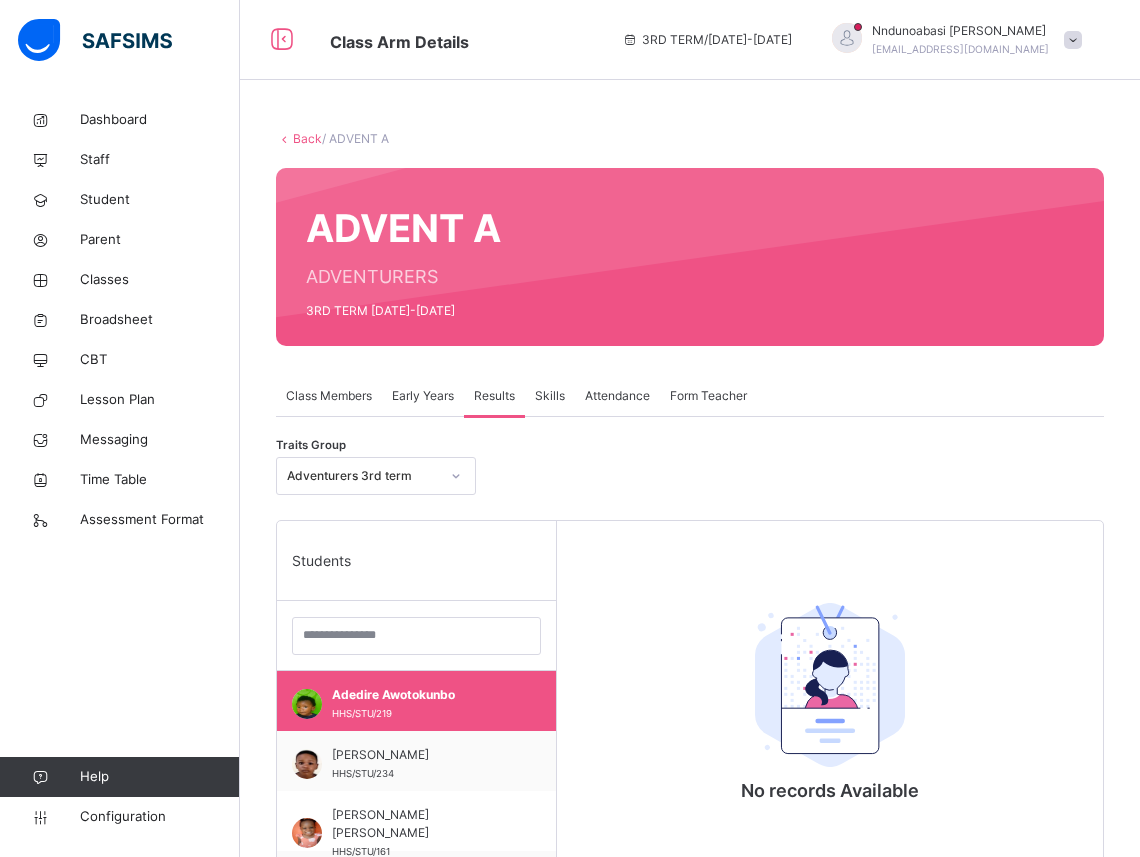 click on "Early Years" at bounding box center (423, 396) 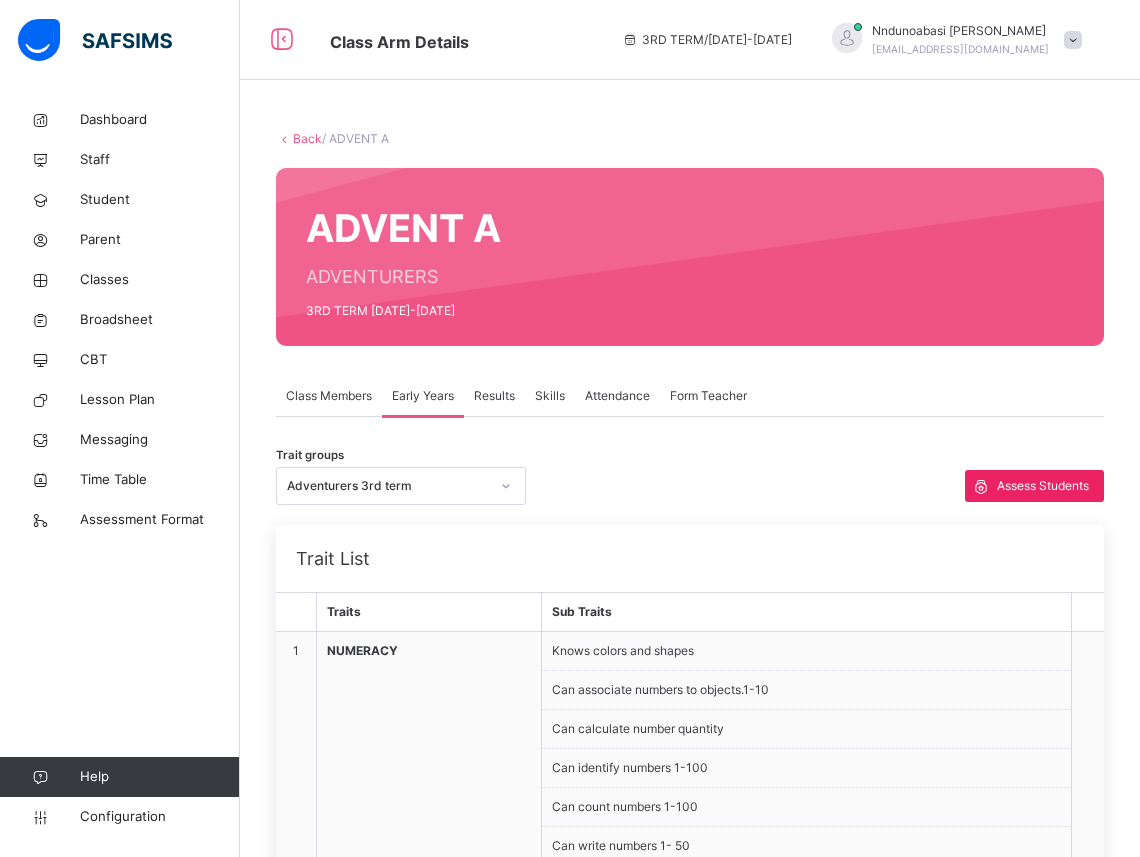 scroll, scrollTop: 44, scrollLeft: 0, axis: vertical 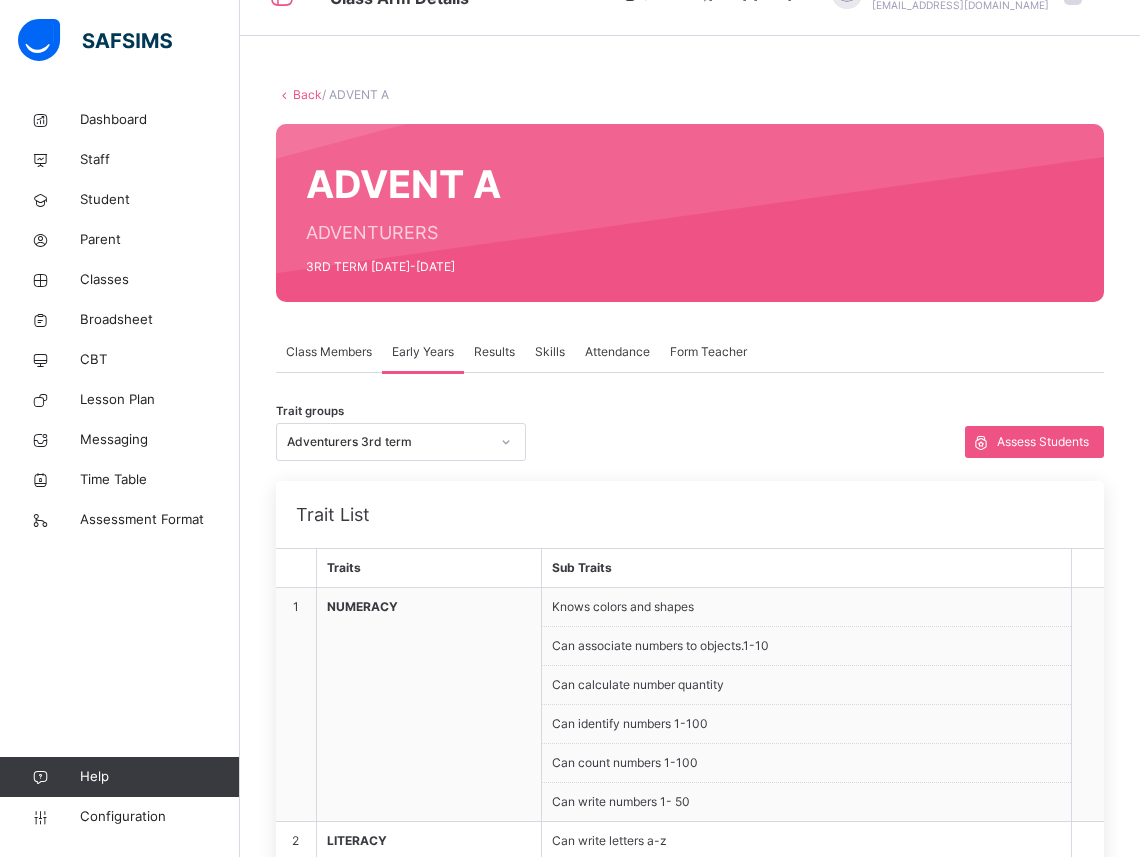 click on "Trait groups Adventurers 3rd term  Assess Students" at bounding box center (690, 442) 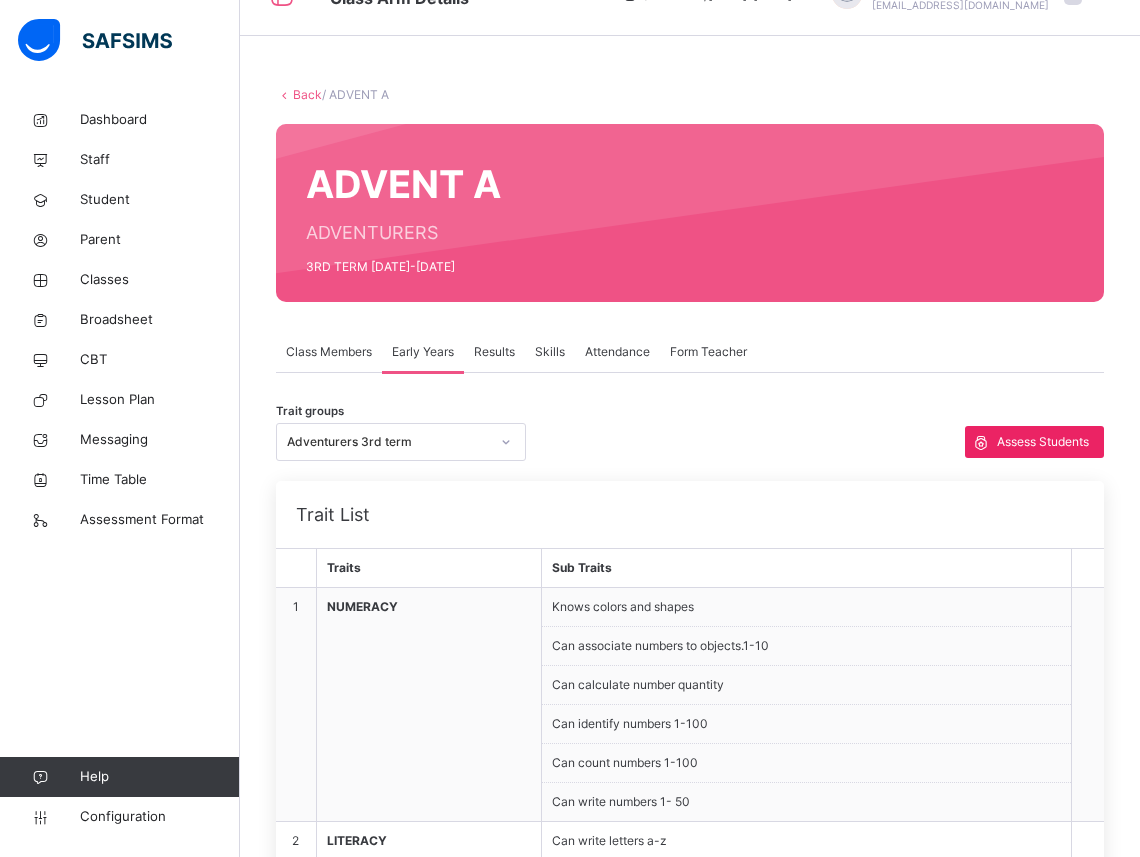 click on "Assess Students" at bounding box center [1043, 442] 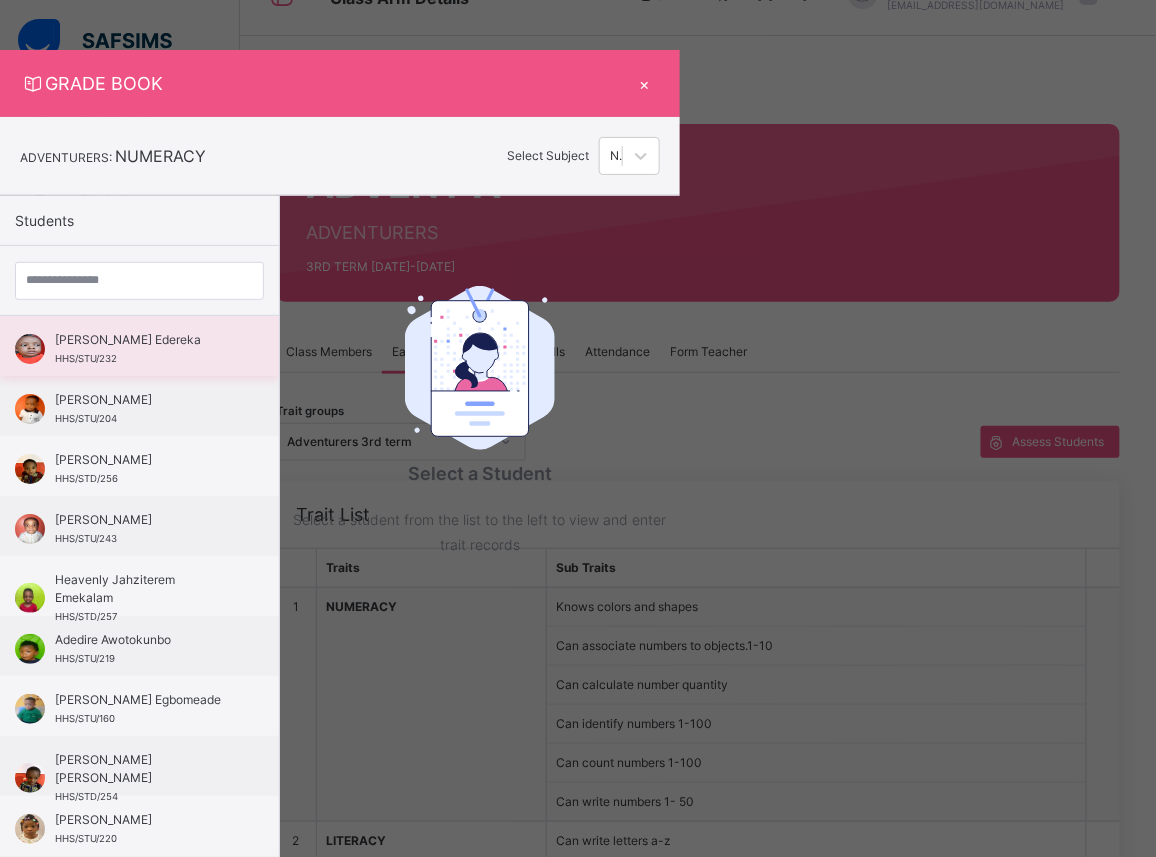 click on "[PERSON_NAME] Edereka" at bounding box center [144, 340] 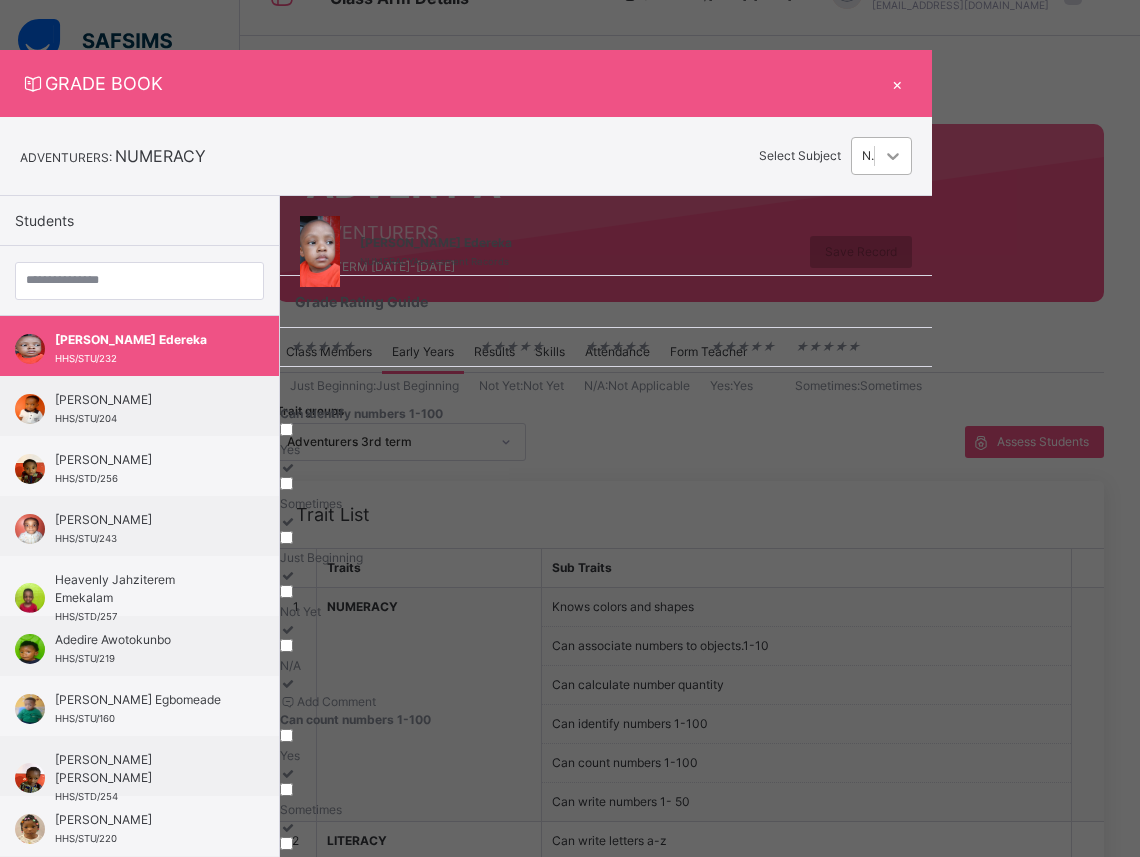 click 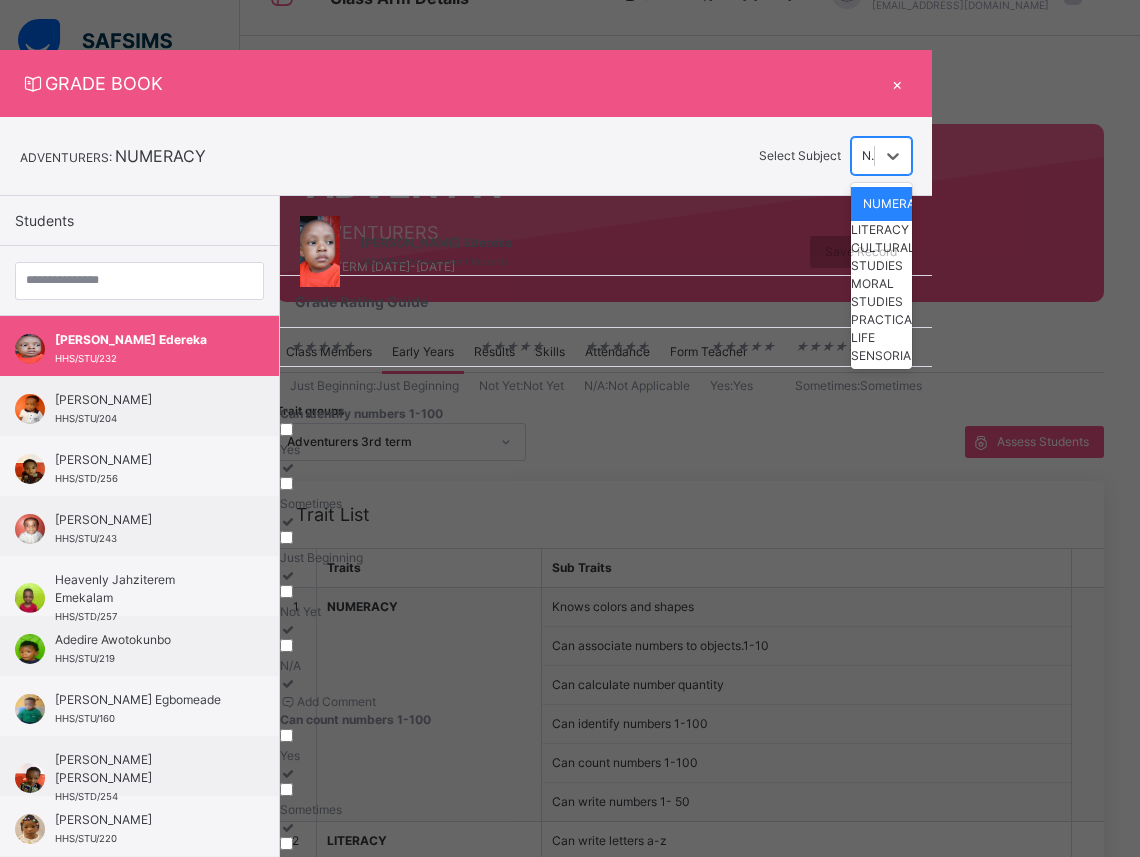 click on "MORAL STUDIES" at bounding box center (881, 293) 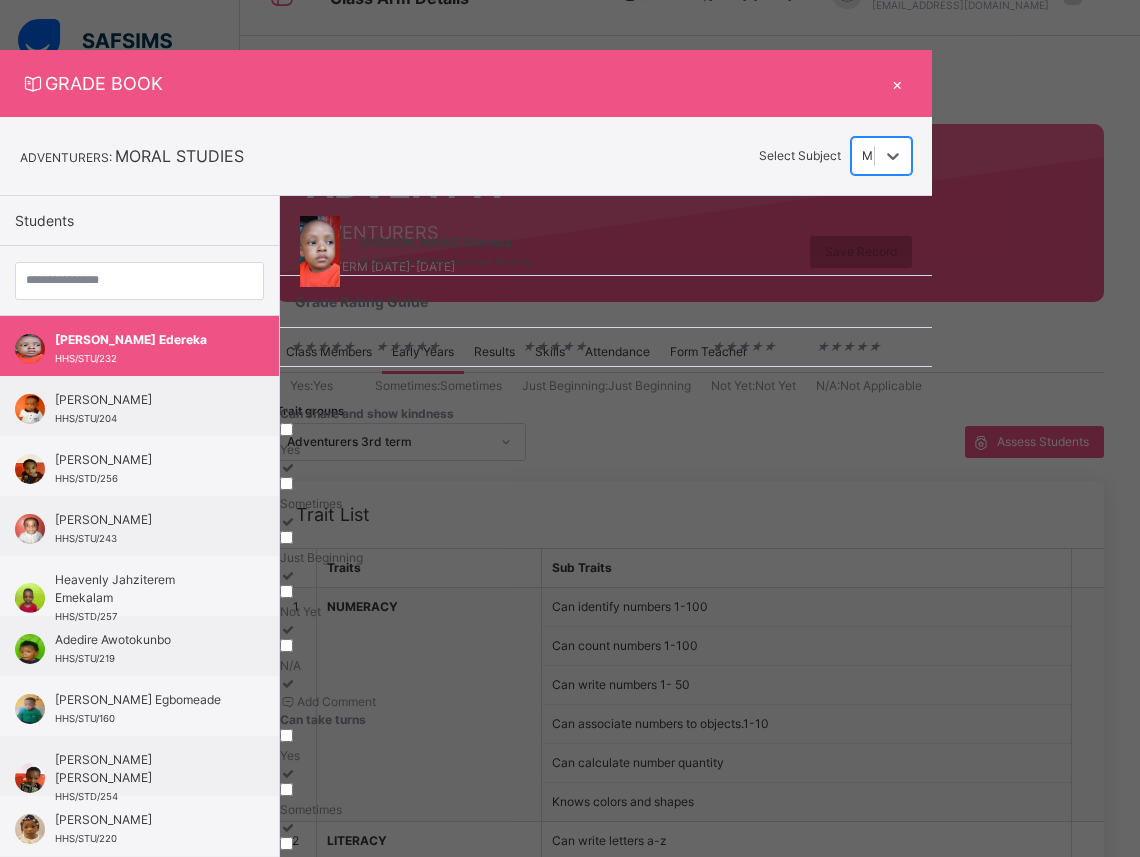 scroll, scrollTop: 751, scrollLeft: 0, axis: vertical 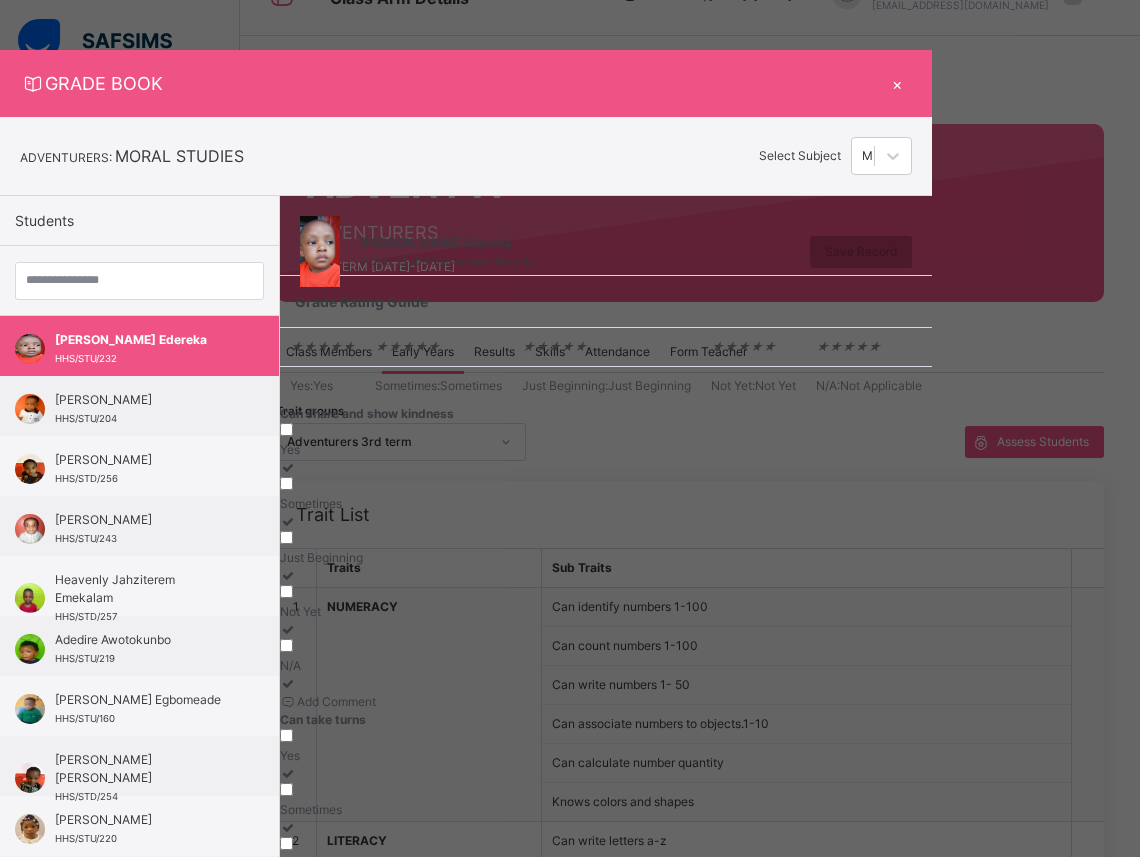 click on "×" at bounding box center (897, 83) 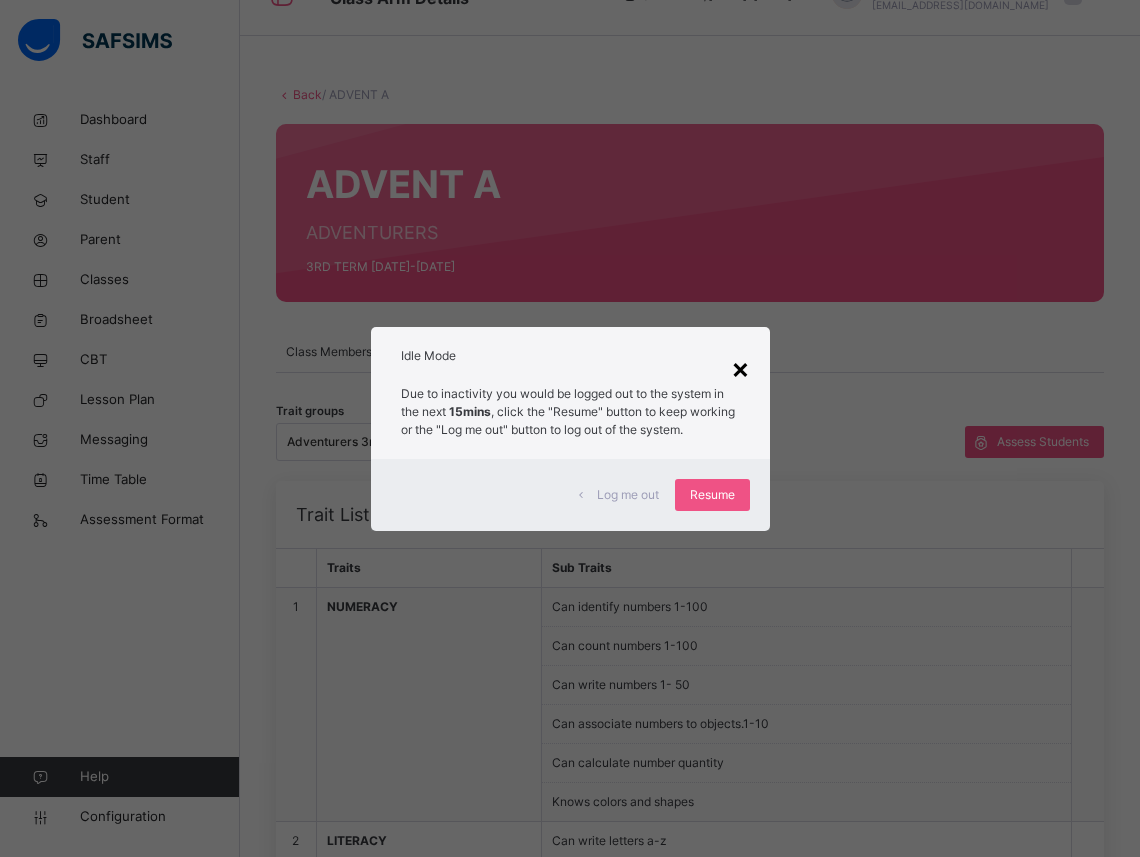 click on "×" at bounding box center [740, 368] 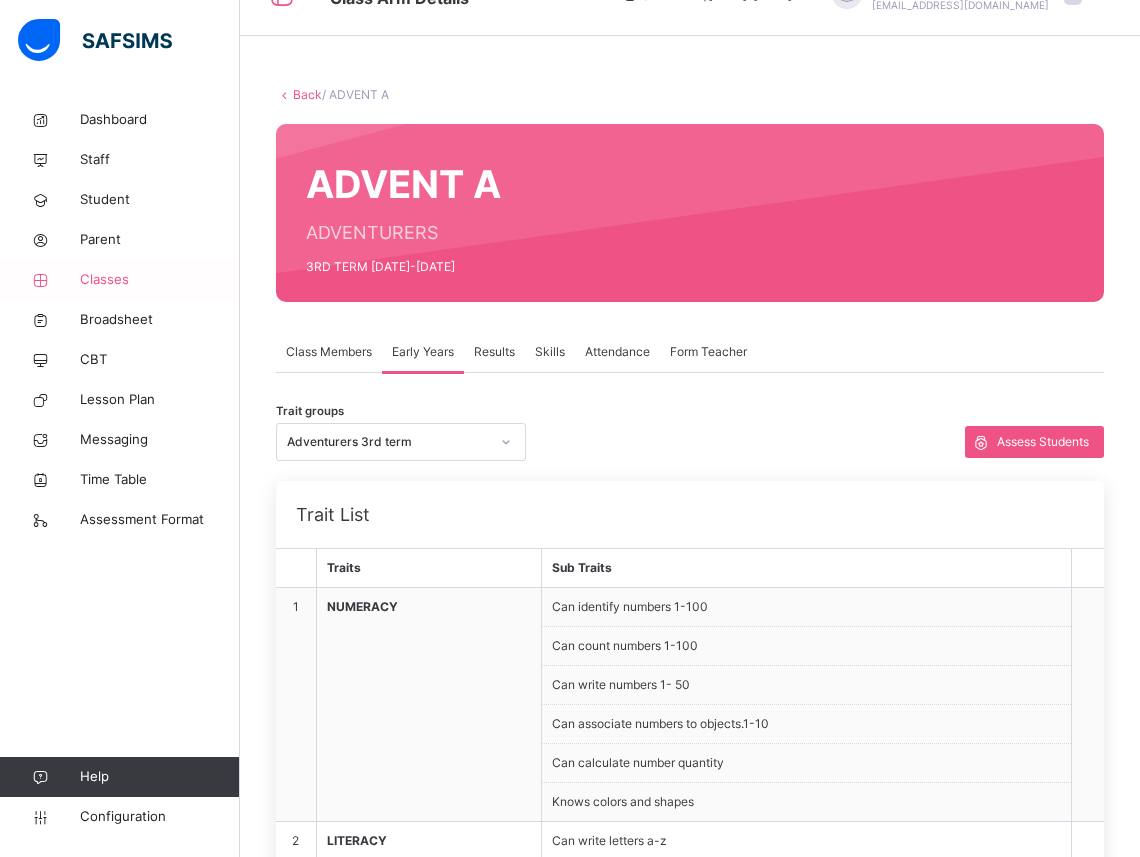 click on "Classes" at bounding box center (160, 280) 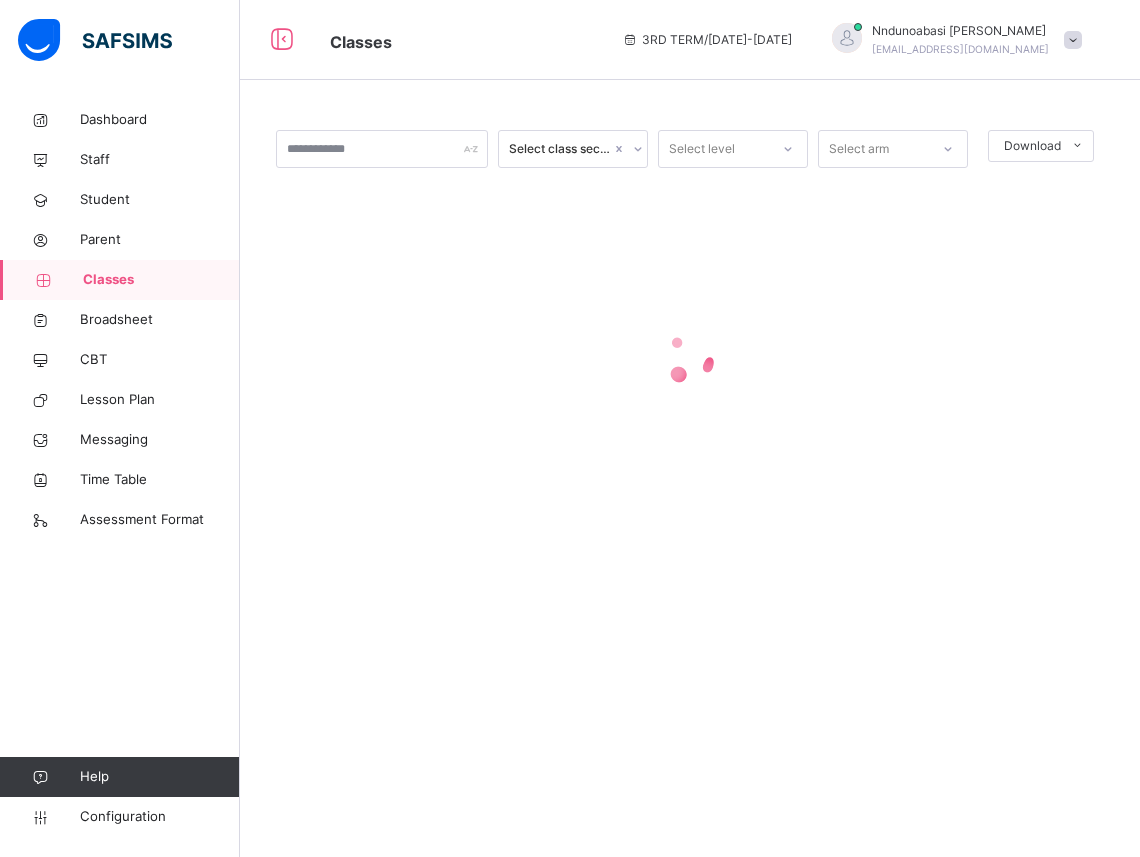 scroll, scrollTop: 0, scrollLeft: 0, axis: both 